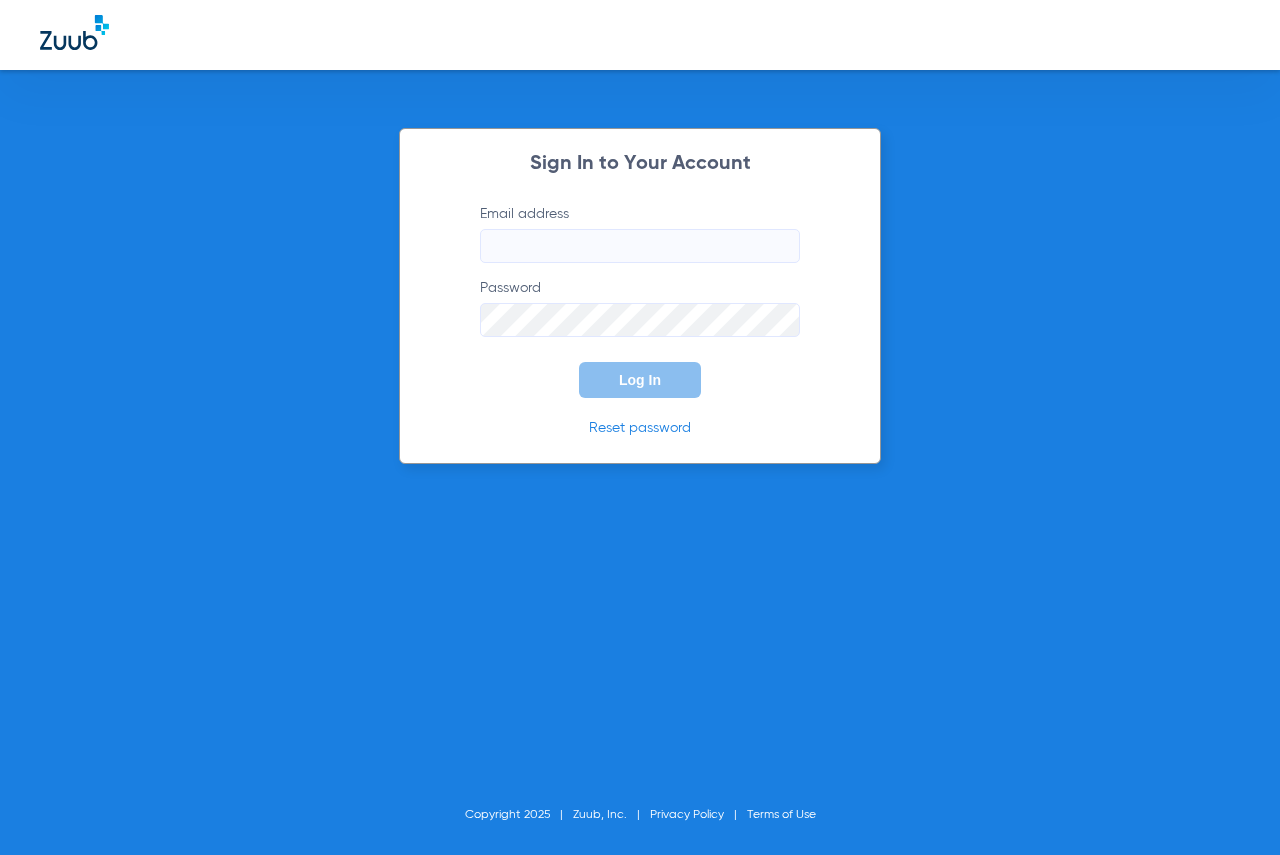 scroll, scrollTop: 0, scrollLeft: 0, axis: both 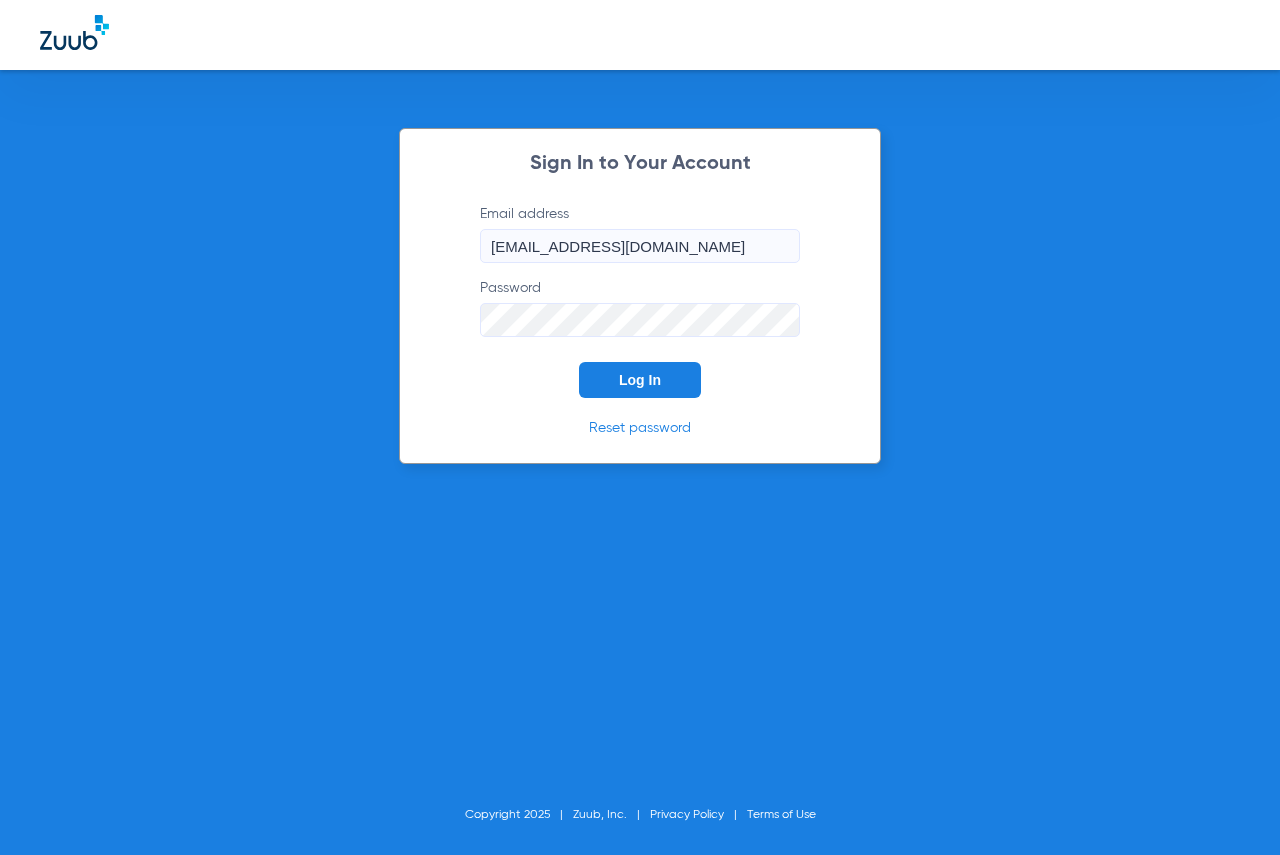 click on "Log In" 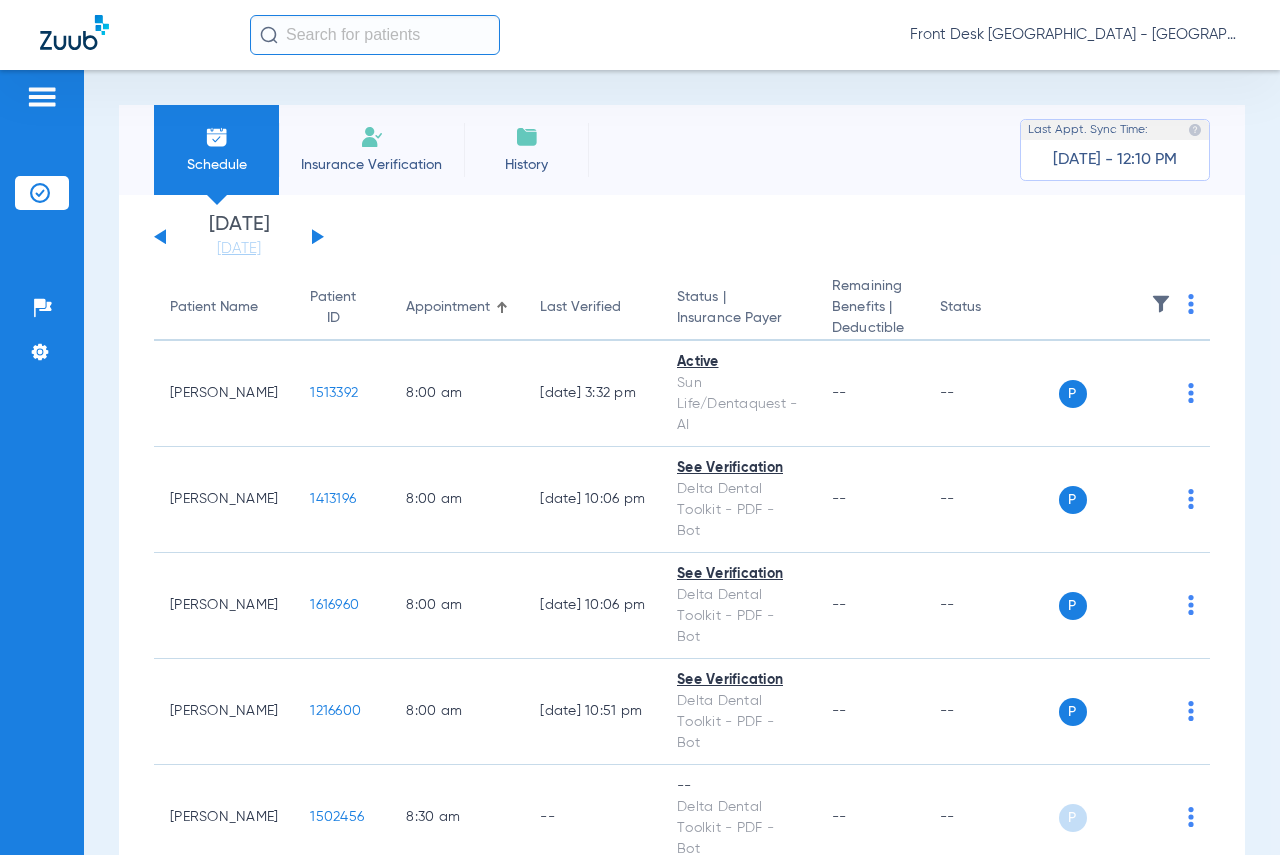 click on "[DATE]   [DATE]   [DATE]   [DATE]   [DATE]   [DATE]   [DATE]   [DATE]   [DATE]   [DATE]   [DATE]   [DATE]   [DATE]   [DATE]   [DATE]   [DATE]   [DATE]   [DATE]   [DATE]   [DATE]   [DATE]   [DATE]   [DATE]   [DATE]   [DATE]   [DATE]   [DATE]   [DATE]   [DATE]   [DATE]   [DATE]   [DATE]   [DATE]   [DATE]   [DATE]   [DATE]   [DATE]   [DATE]   [DATE]   [DATE]   [DATE]   [DATE]   [DATE]   [DATE]  Su" 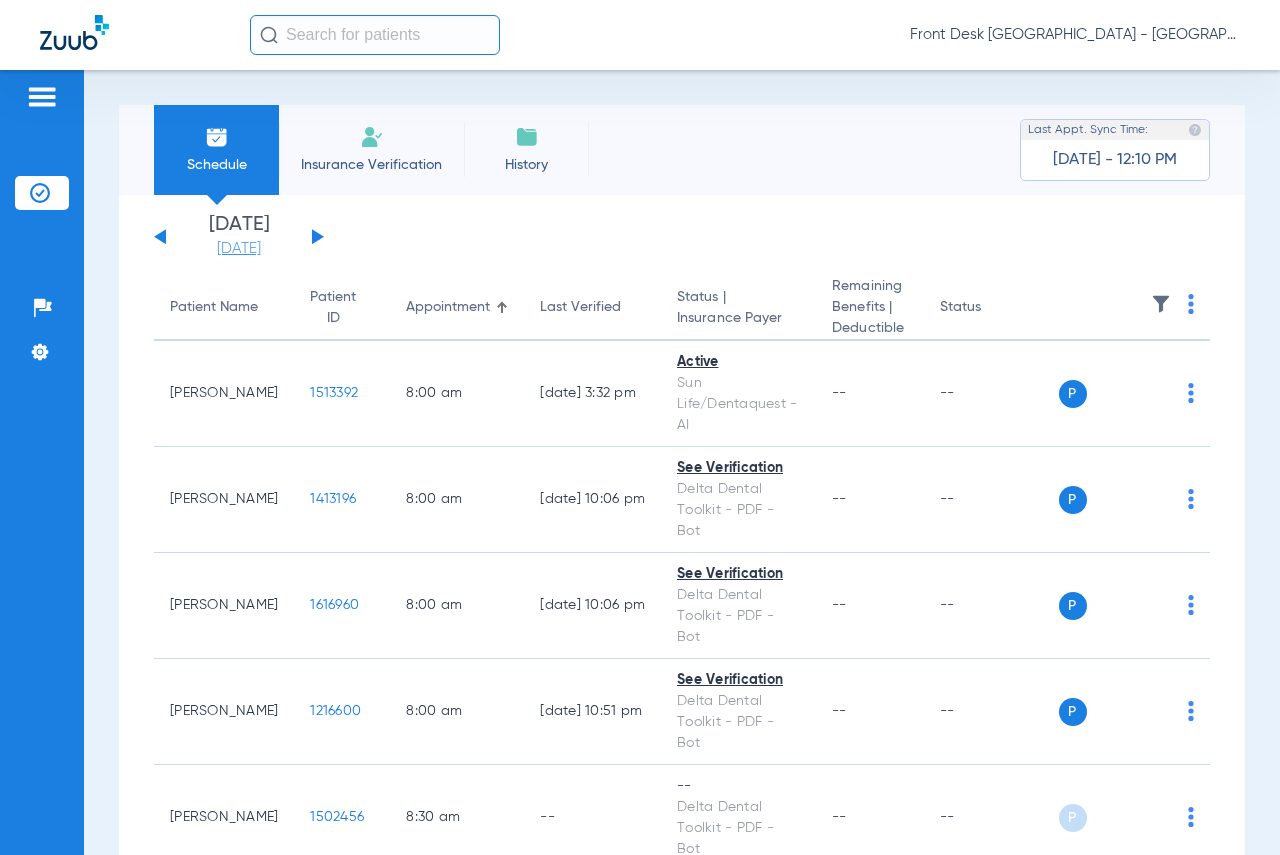 click on "[DATE]" 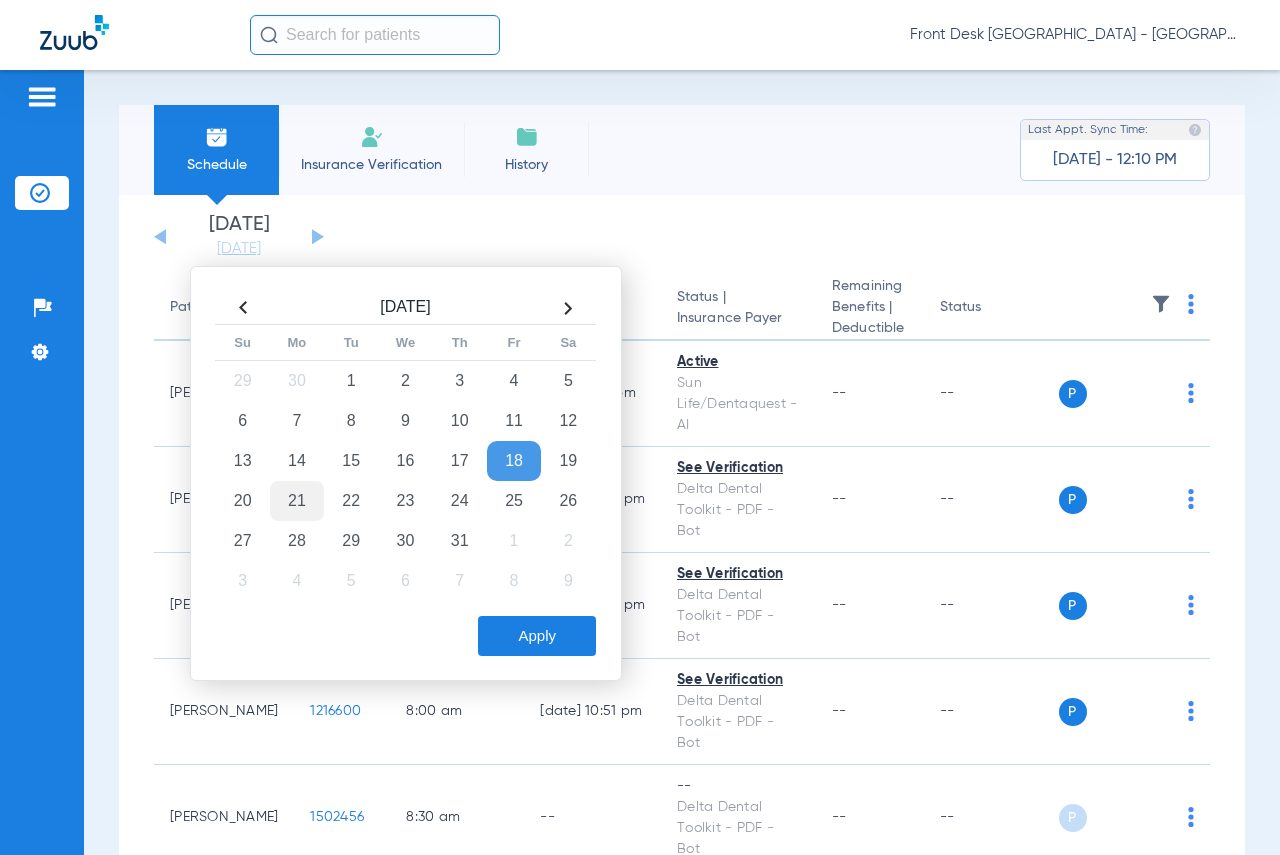 click on "21" 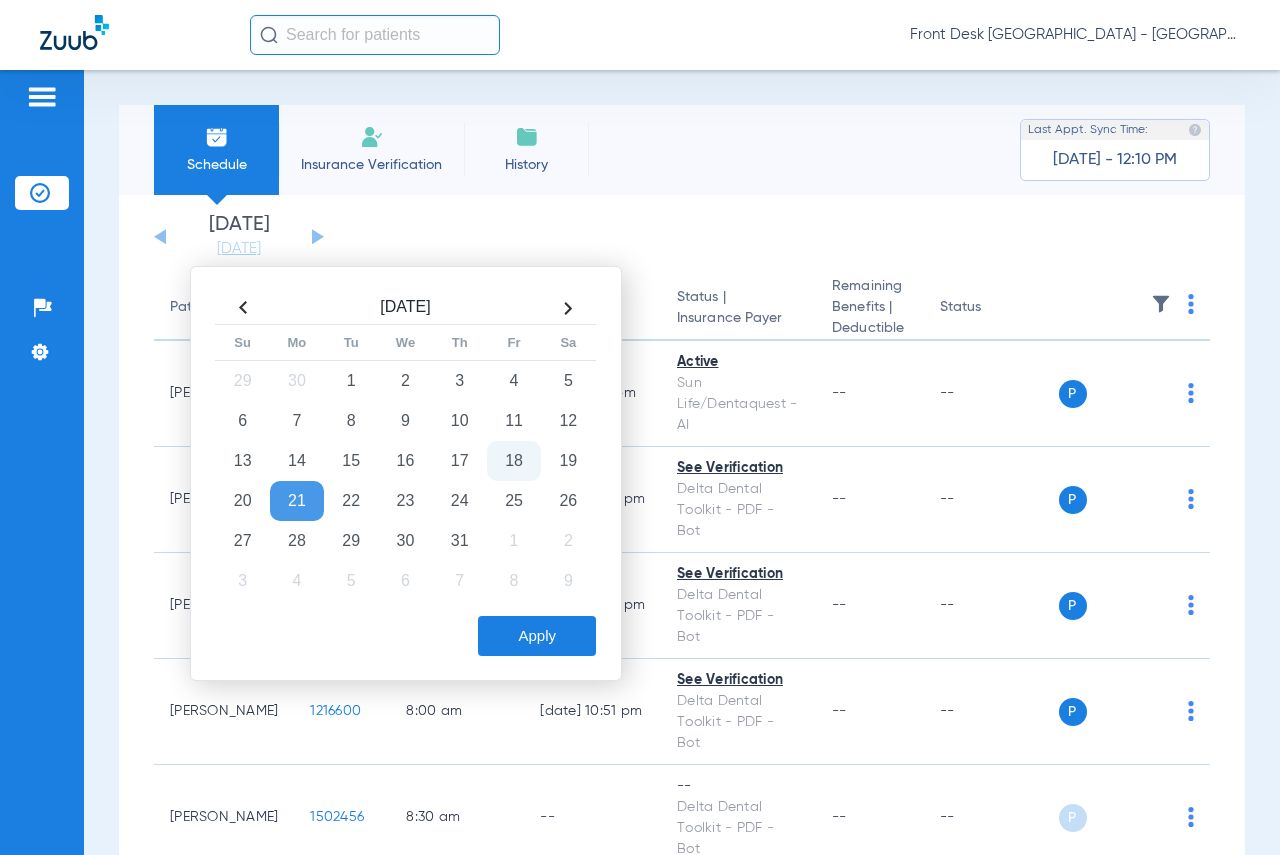 click on "Apply" 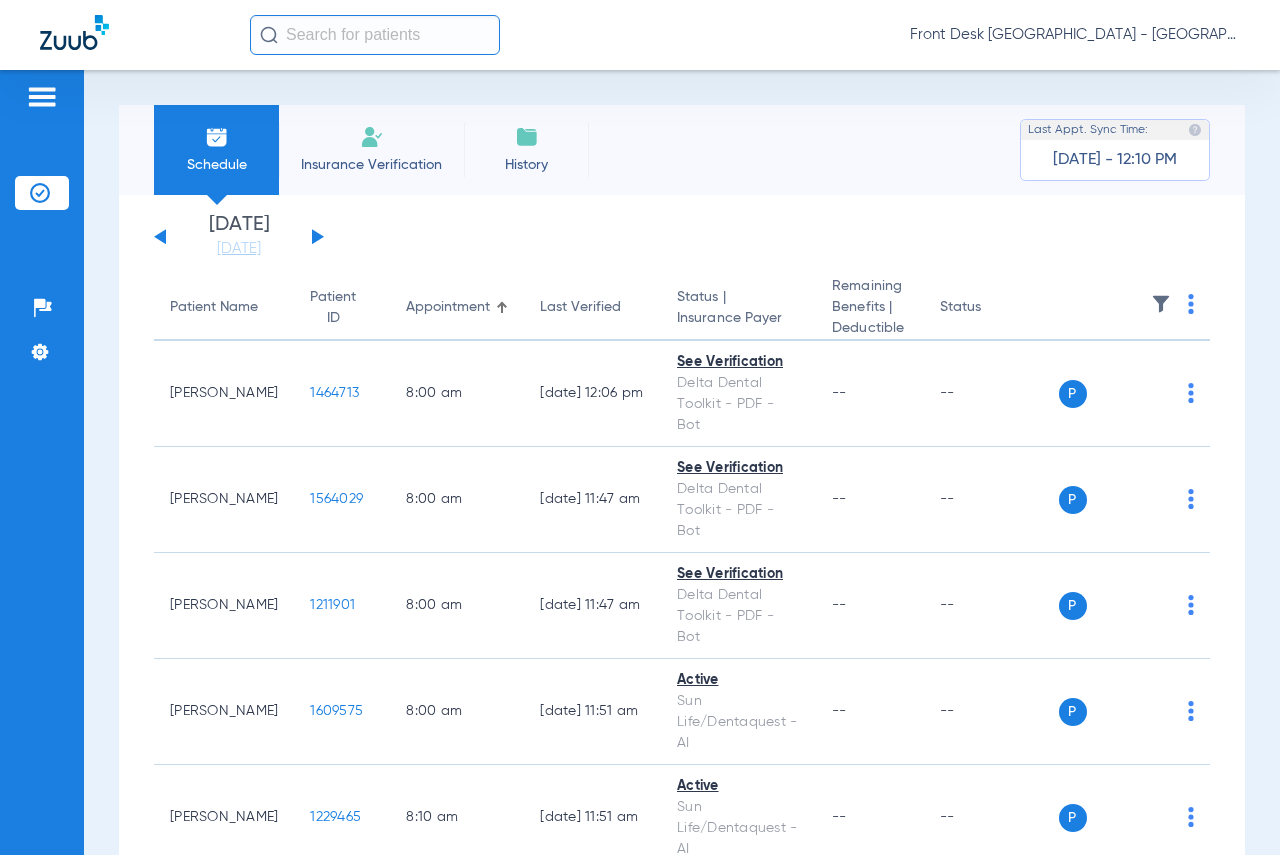 click 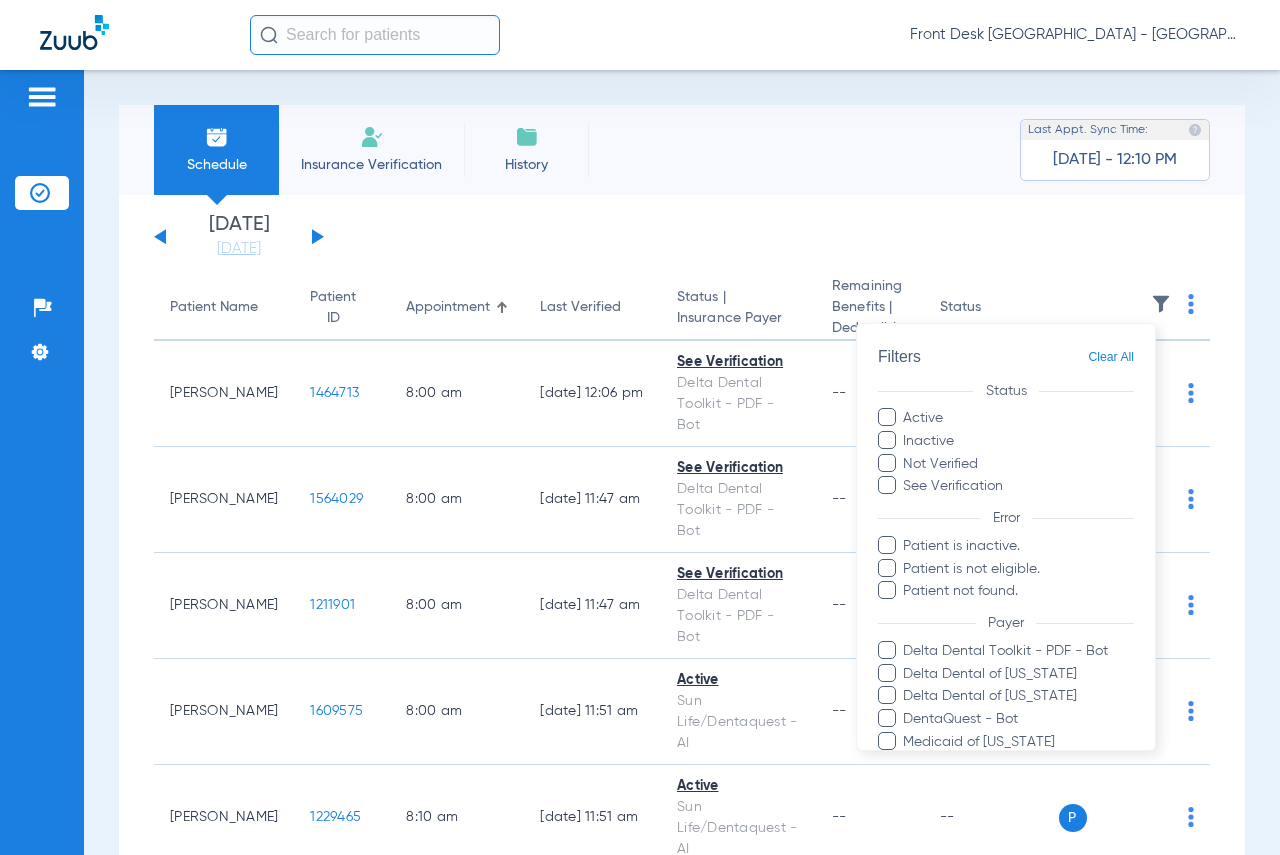 scroll, scrollTop: 302, scrollLeft: 0, axis: vertical 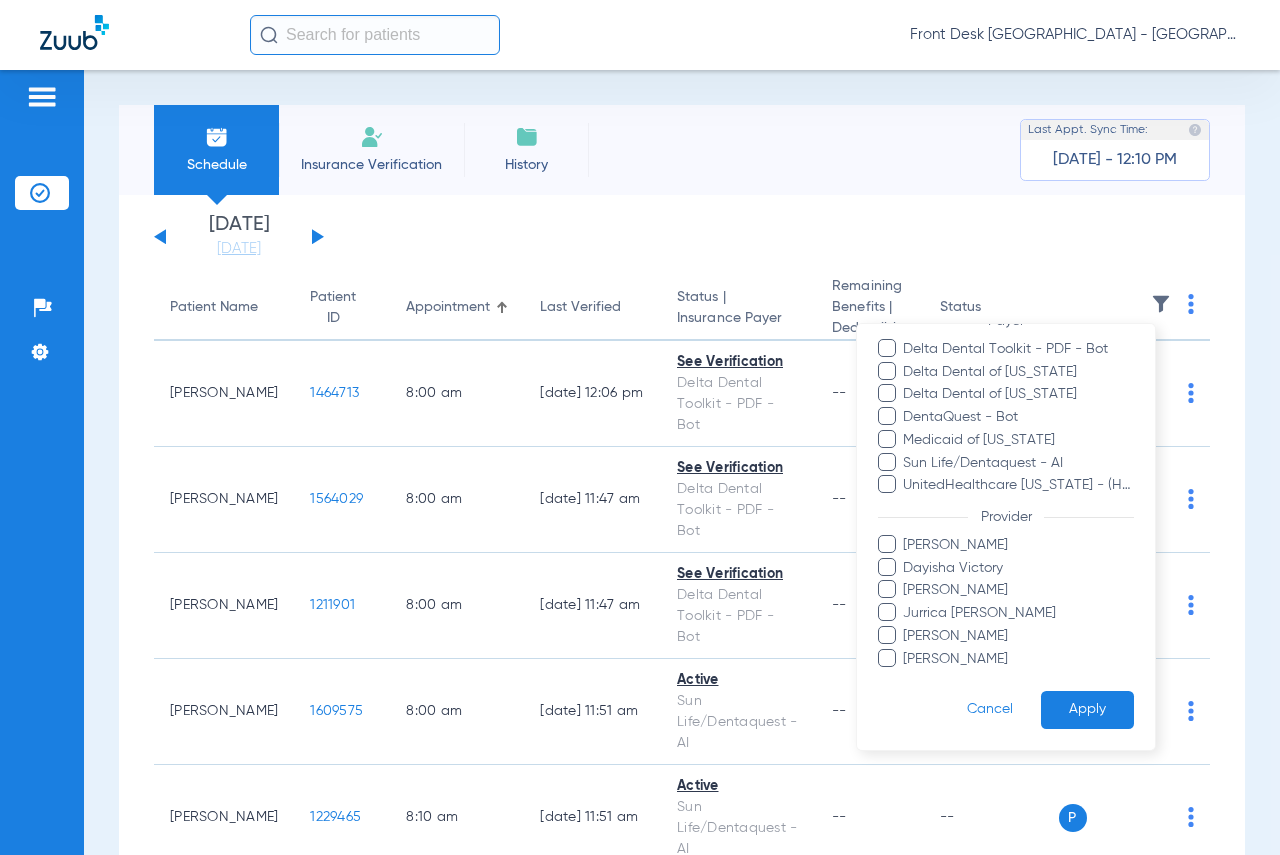click on "[PERSON_NAME]" at bounding box center [1018, 590] 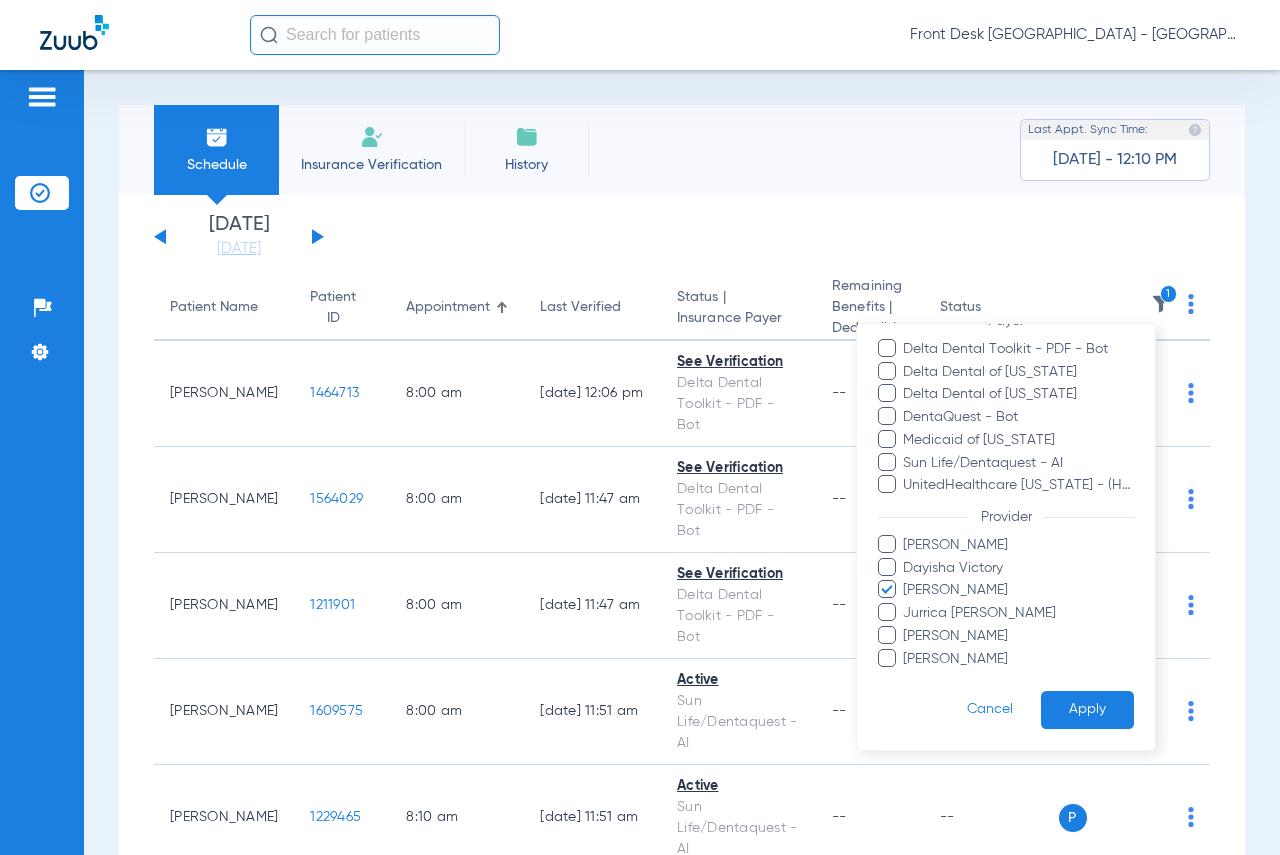 drag, startPoint x: 1098, startPoint y: 709, endPoint x: 1051, endPoint y: 714, distance: 47.26521 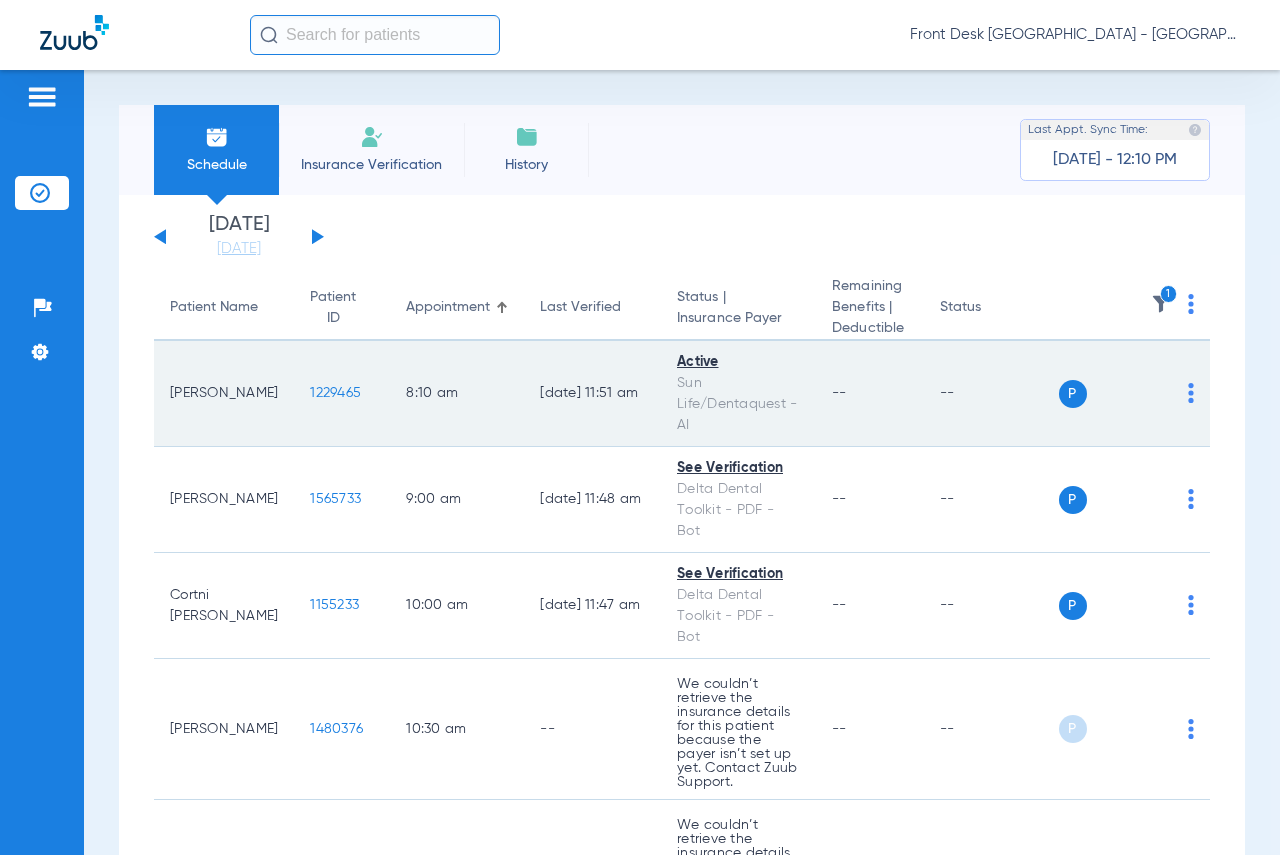 click on "1229465" 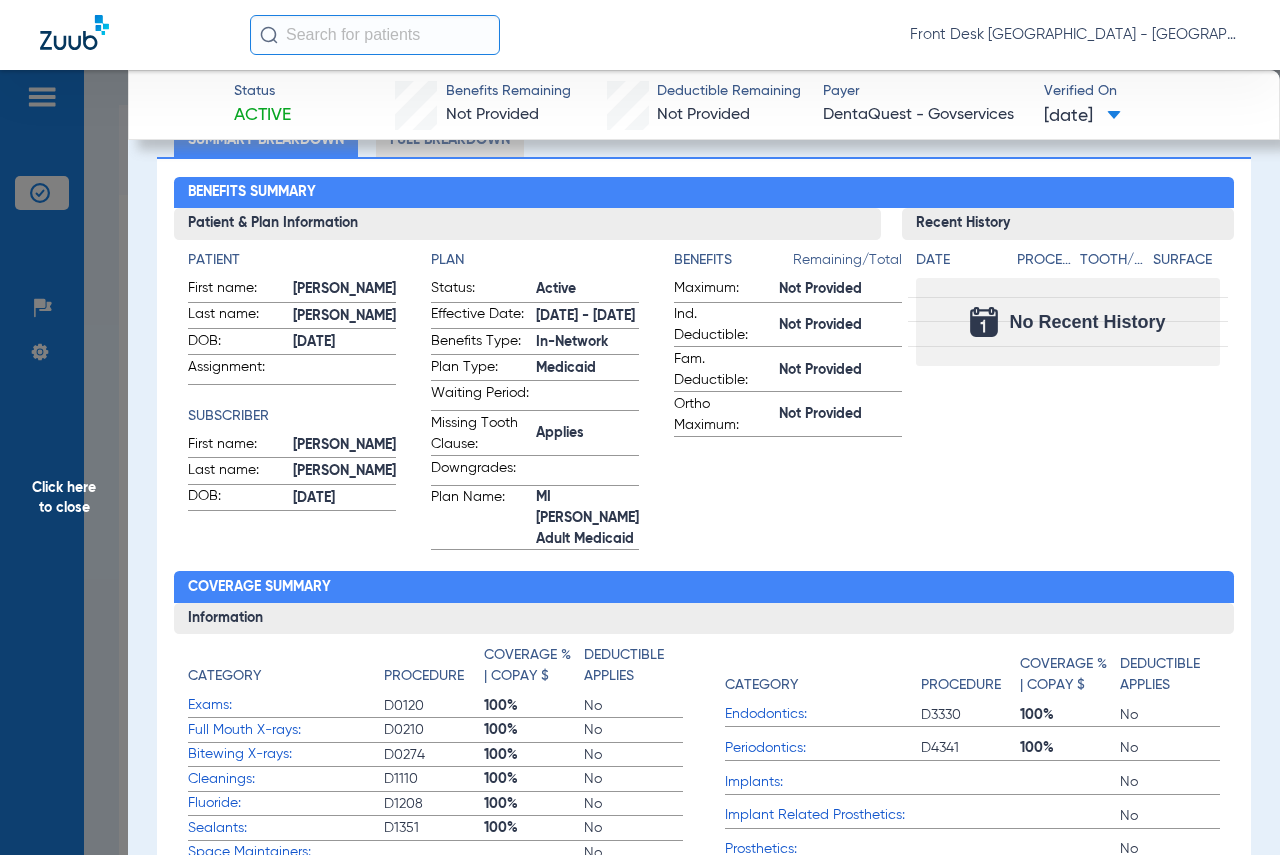 scroll, scrollTop: 200, scrollLeft: 0, axis: vertical 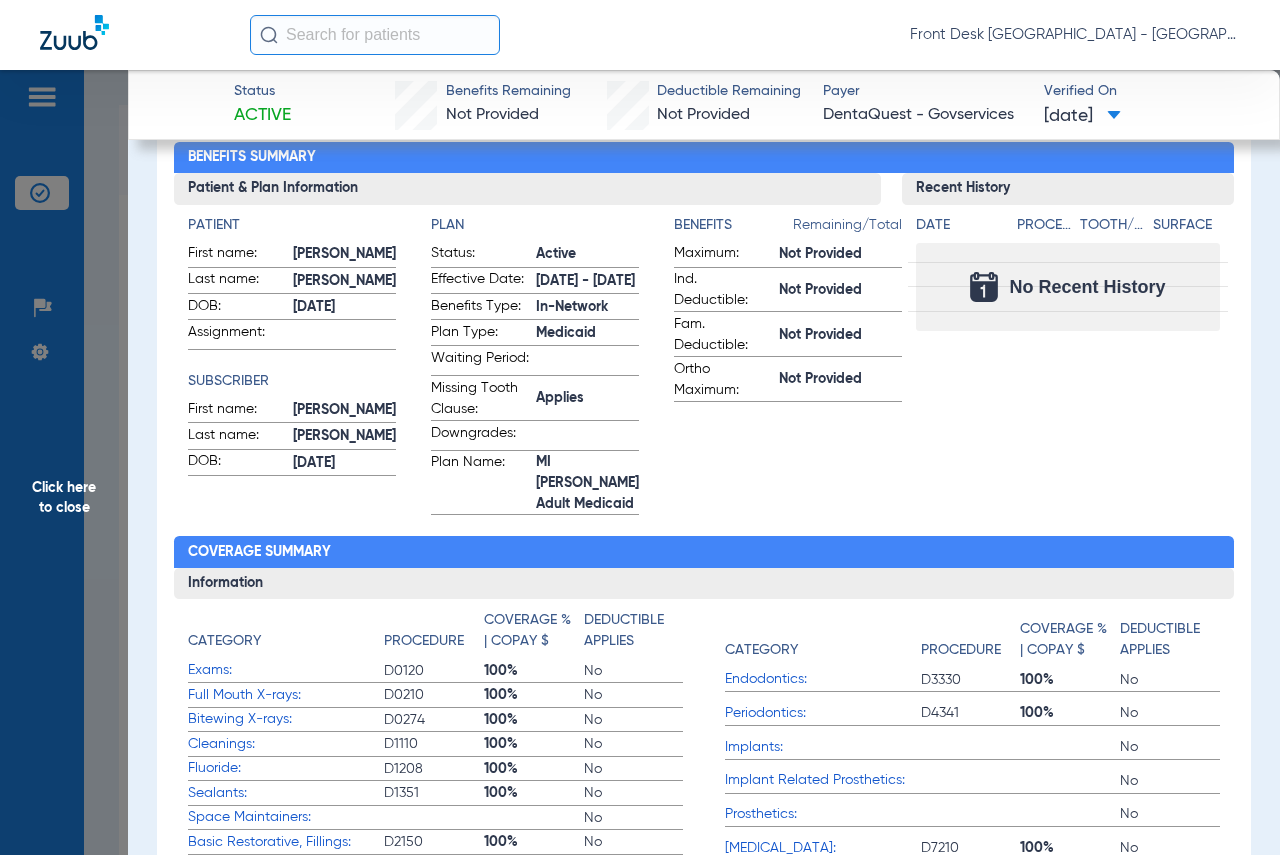 drag, startPoint x: 51, startPoint y: 483, endPoint x: 110, endPoint y: 485, distance: 59.03389 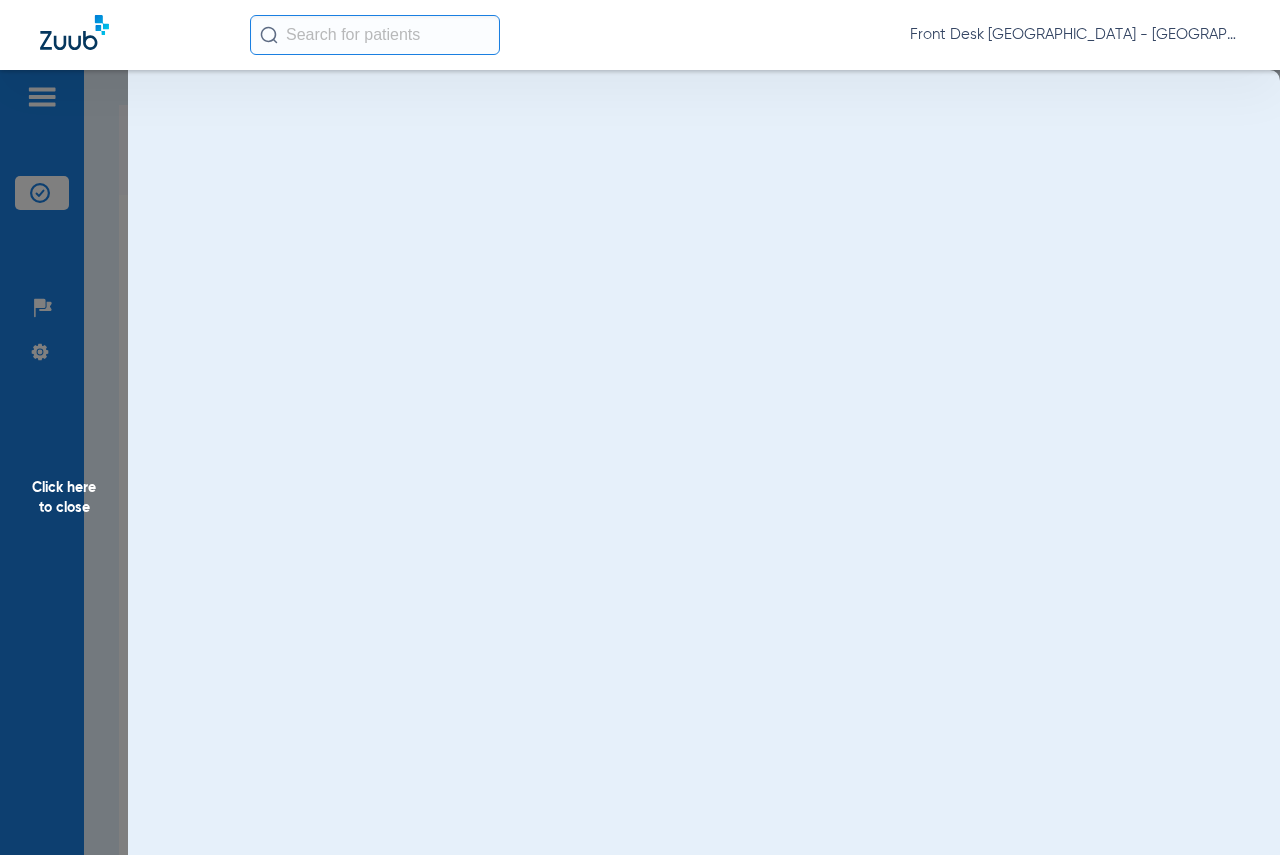 scroll, scrollTop: 0, scrollLeft: 0, axis: both 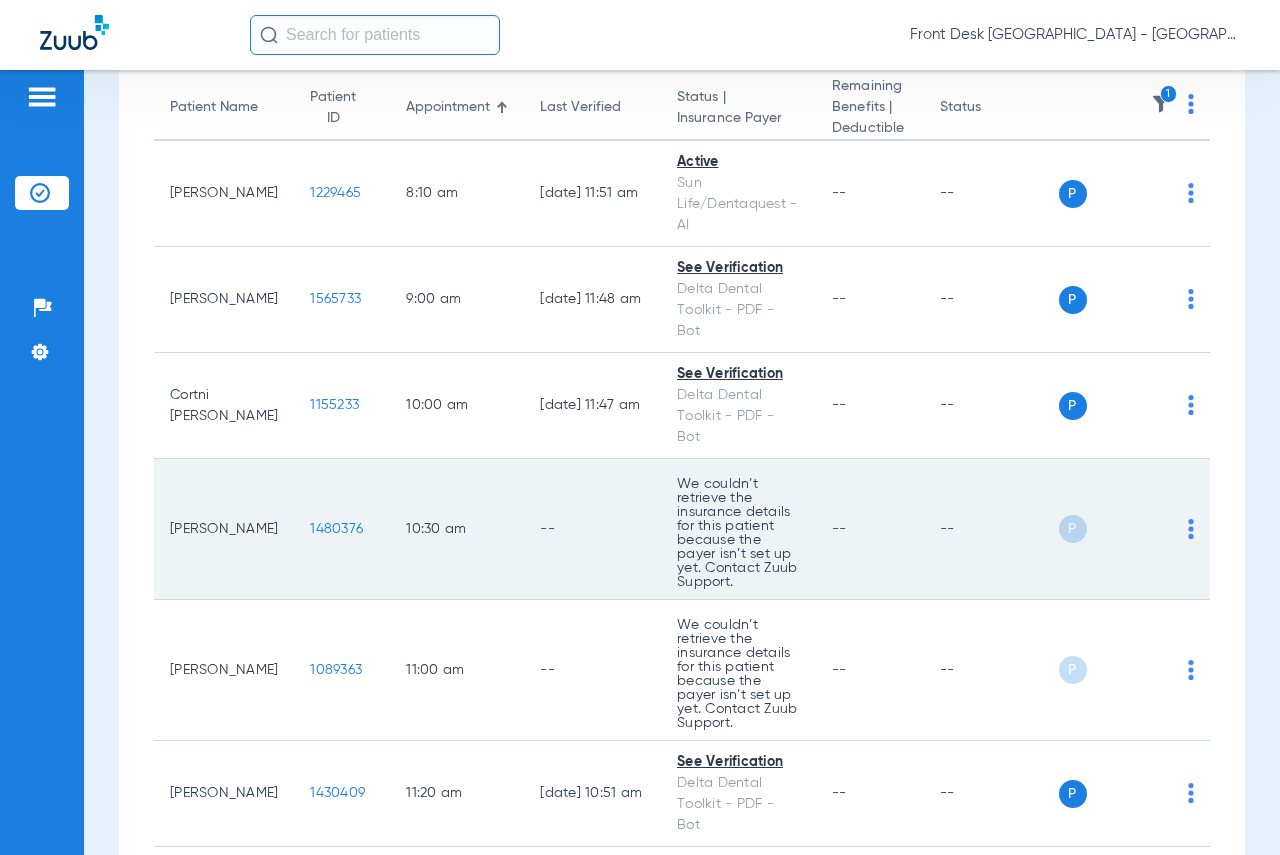 click on "1480376" 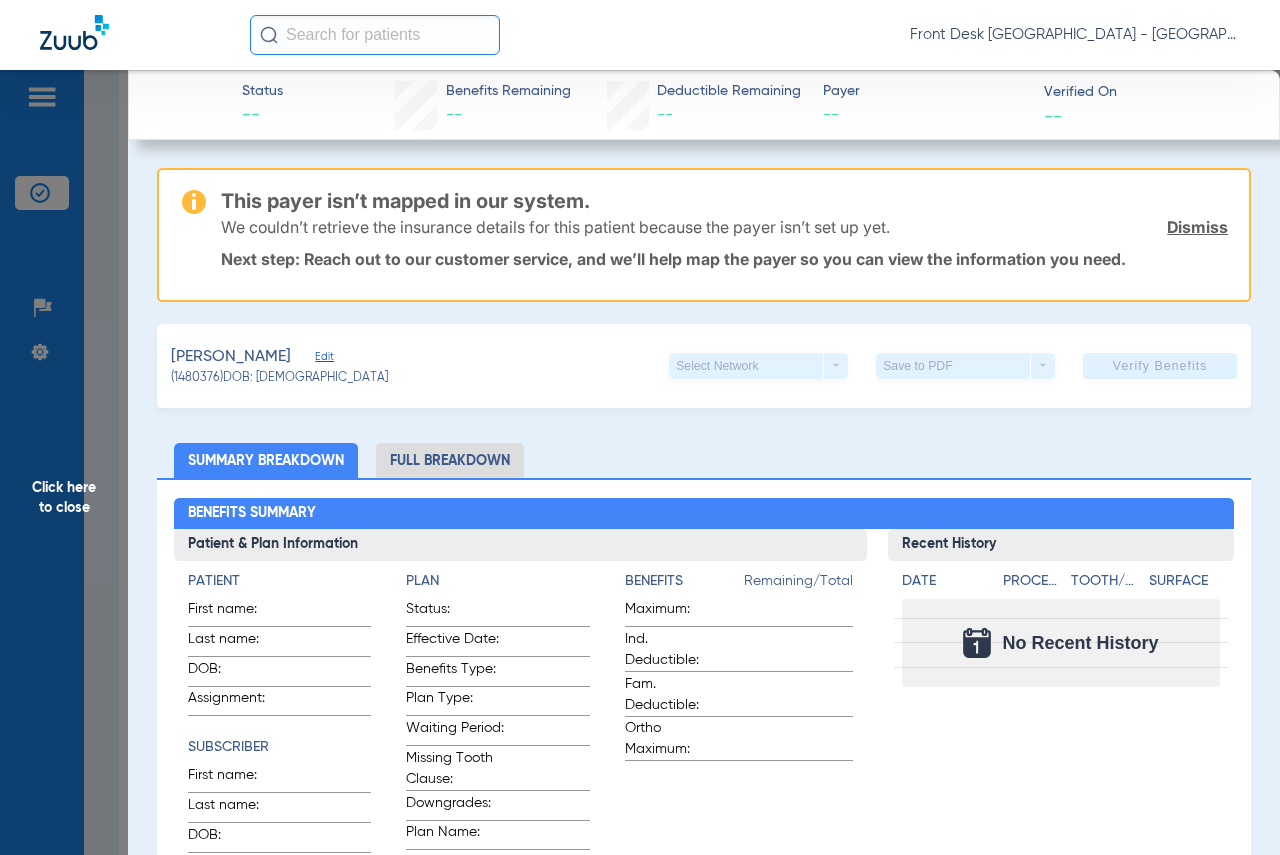 click on "Click here to close" 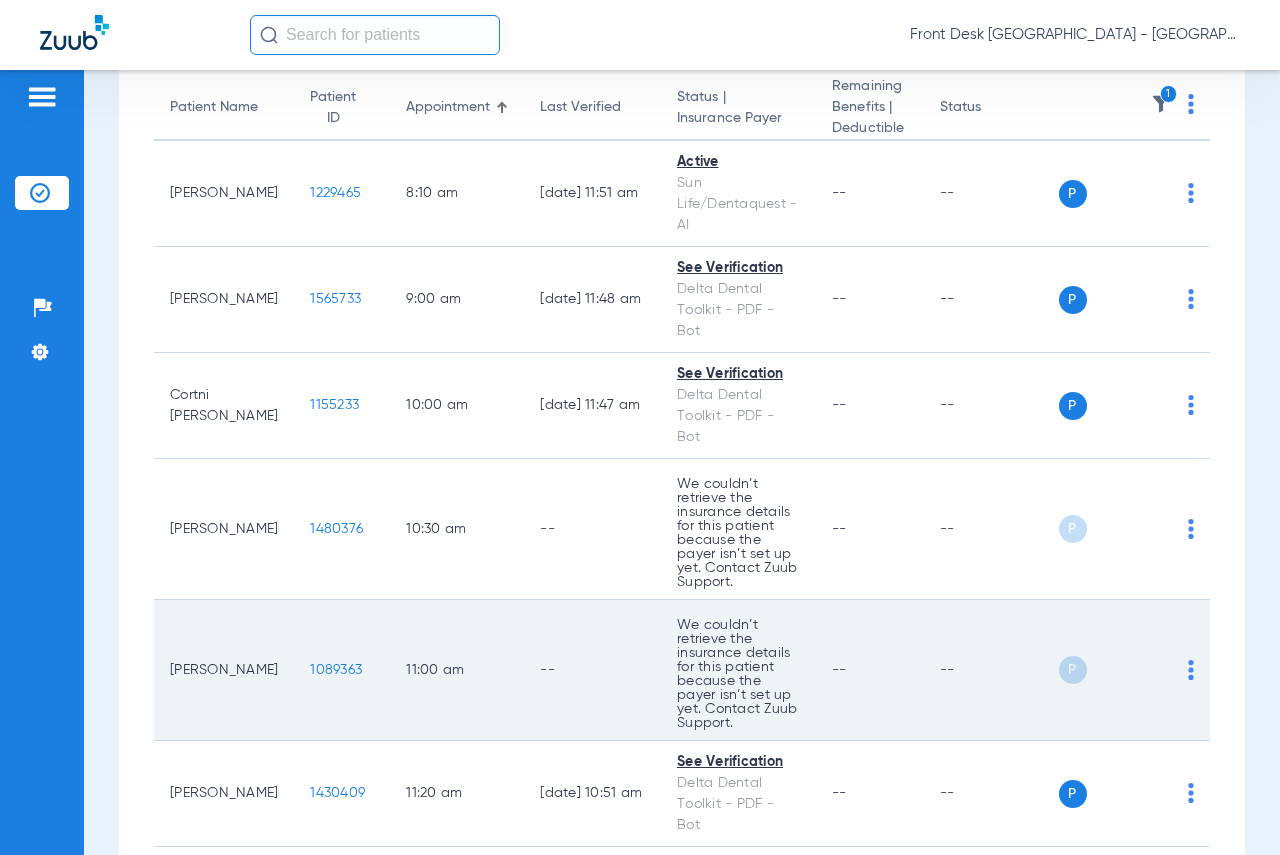 click on "1089363" 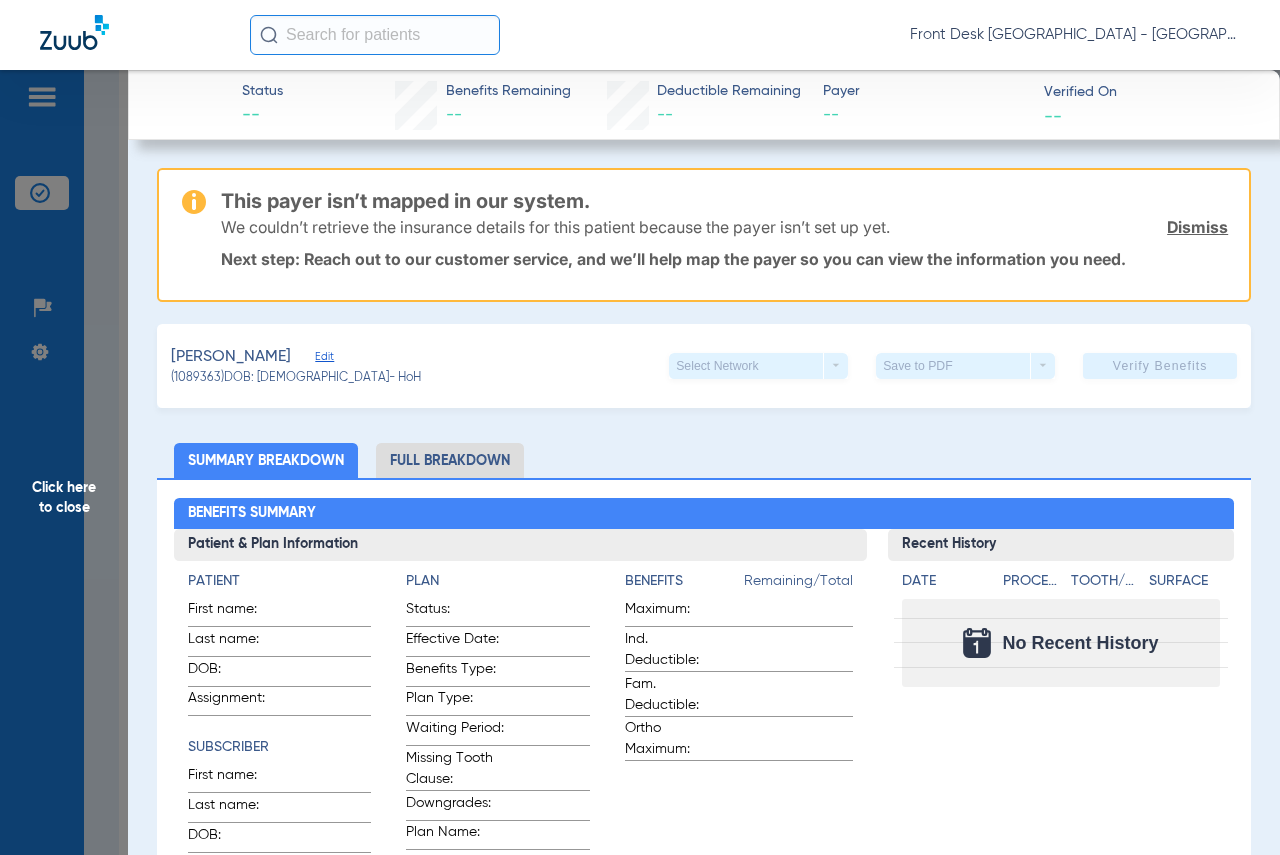click on "Click here to close" 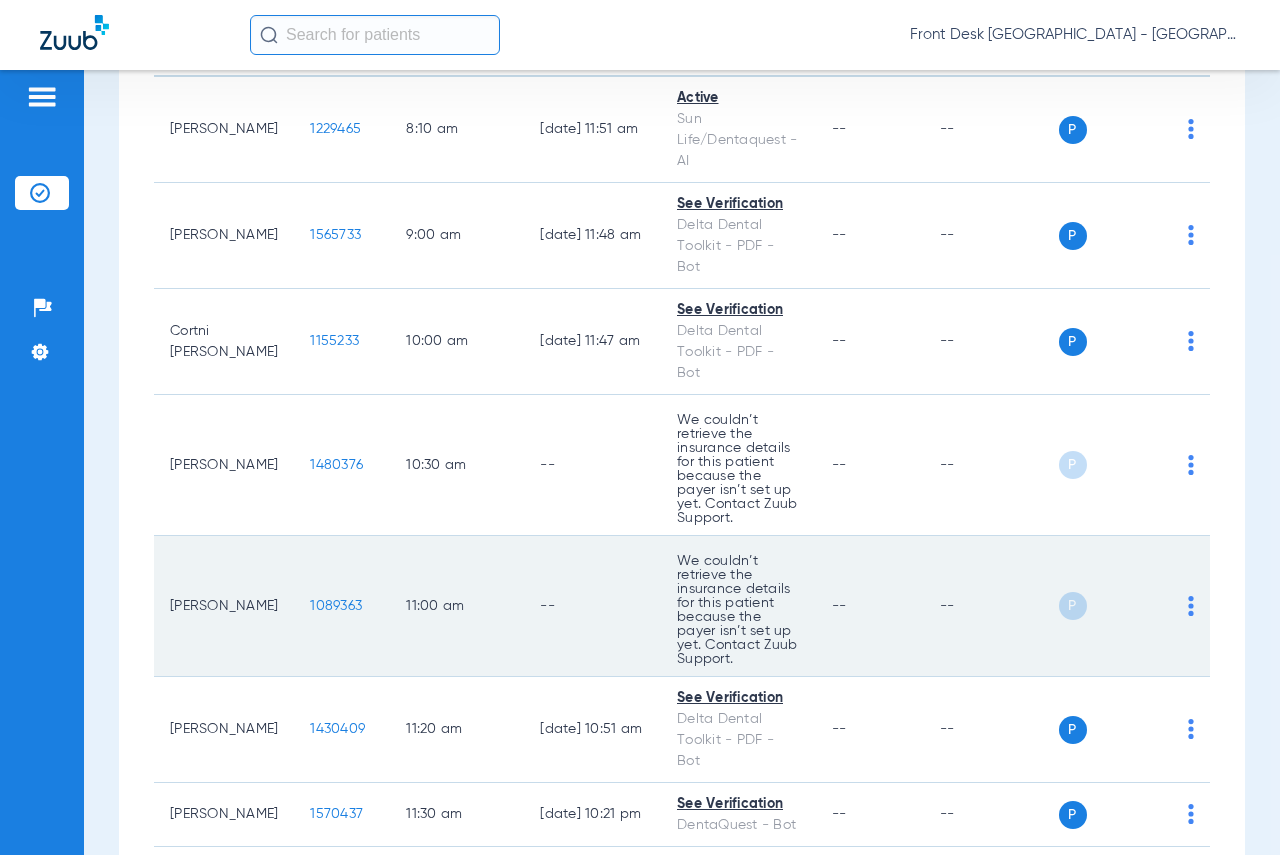 scroll, scrollTop: 300, scrollLeft: 0, axis: vertical 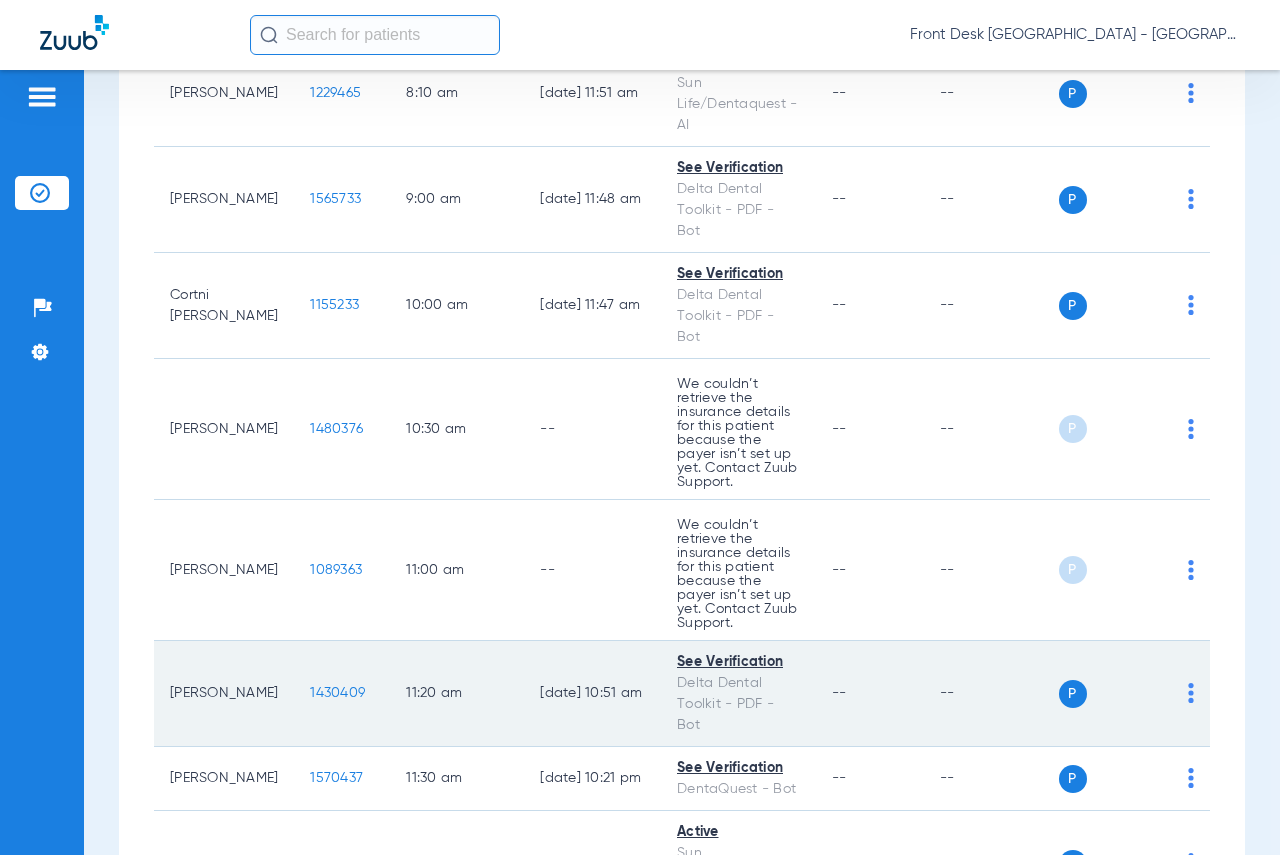 click on "1430409" 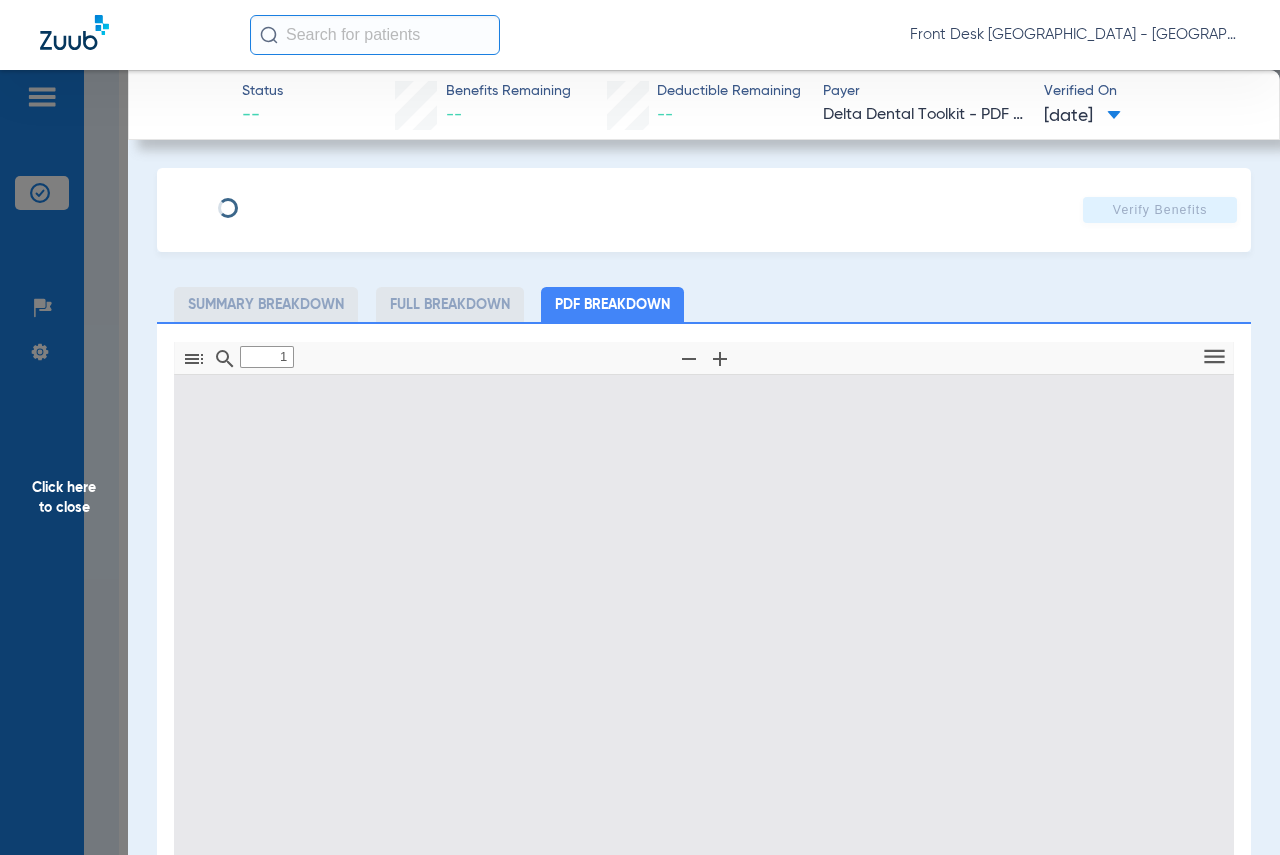 type on "0" 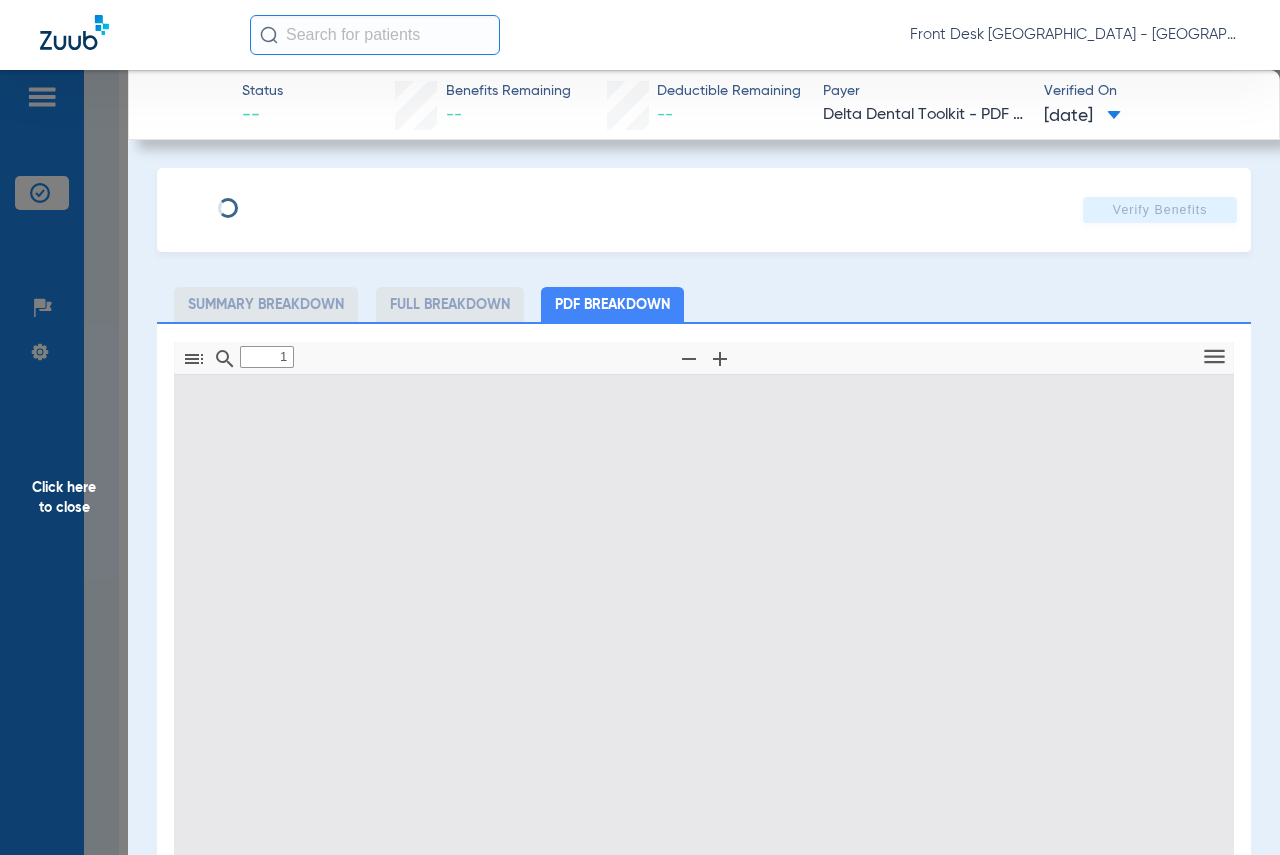 select on "page-width" 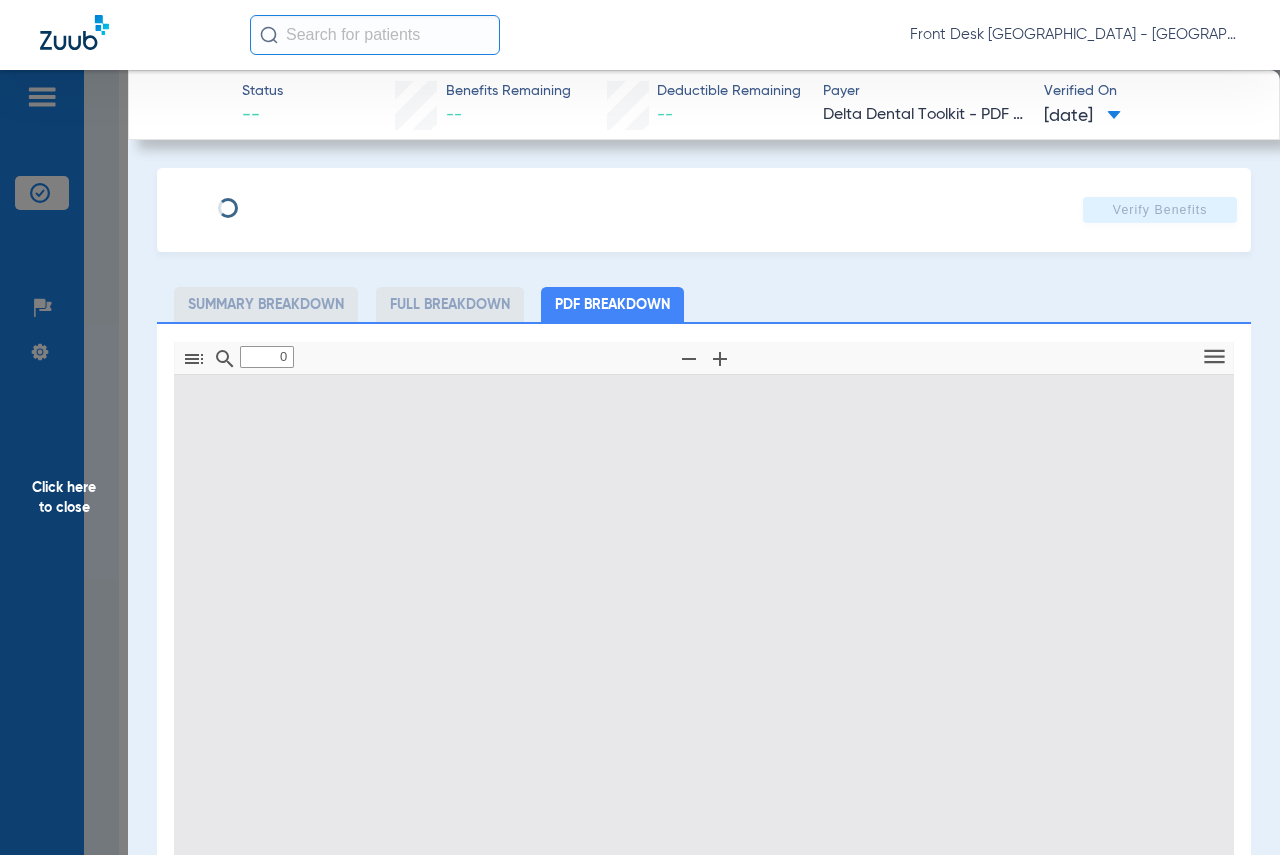 type on "1" 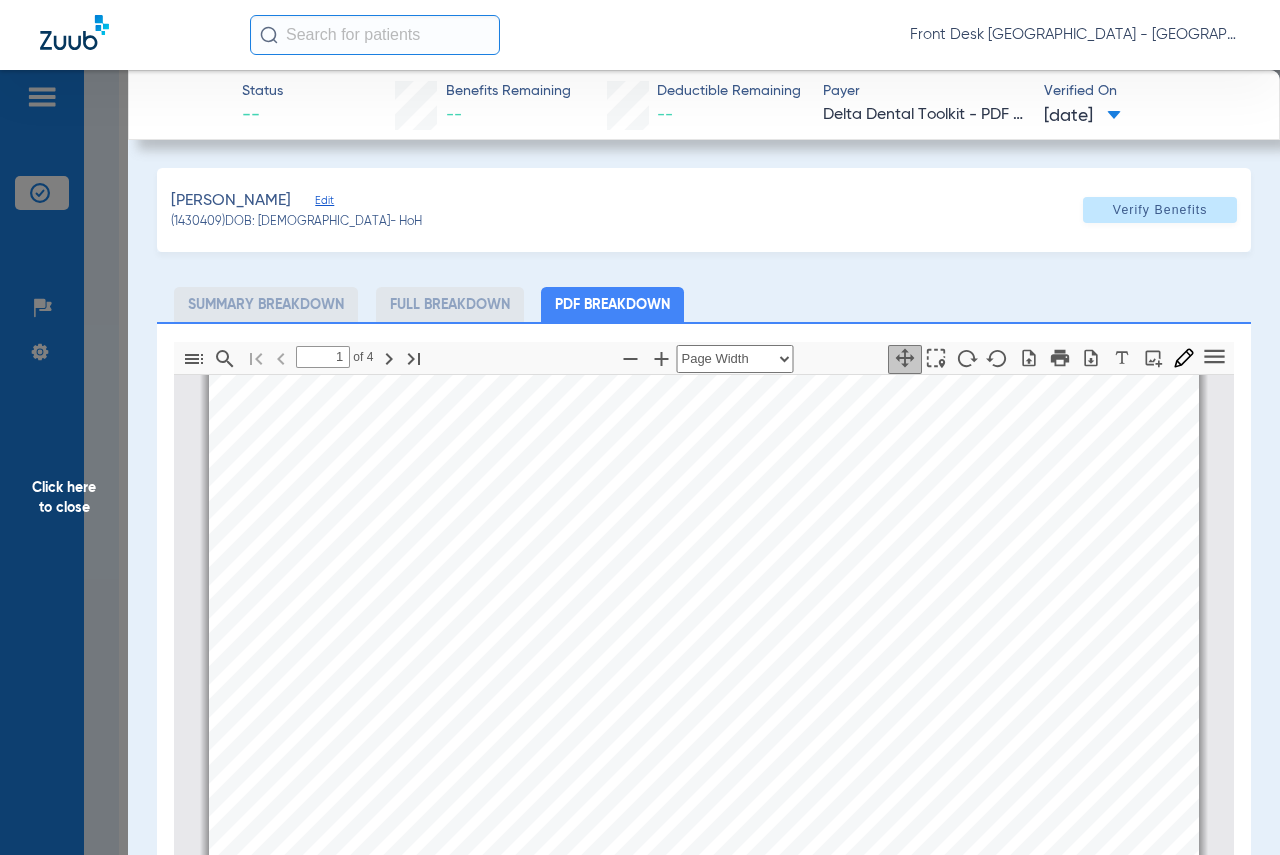 scroll, scrollTop: 210, scrollLeft: 0, axis: vertical 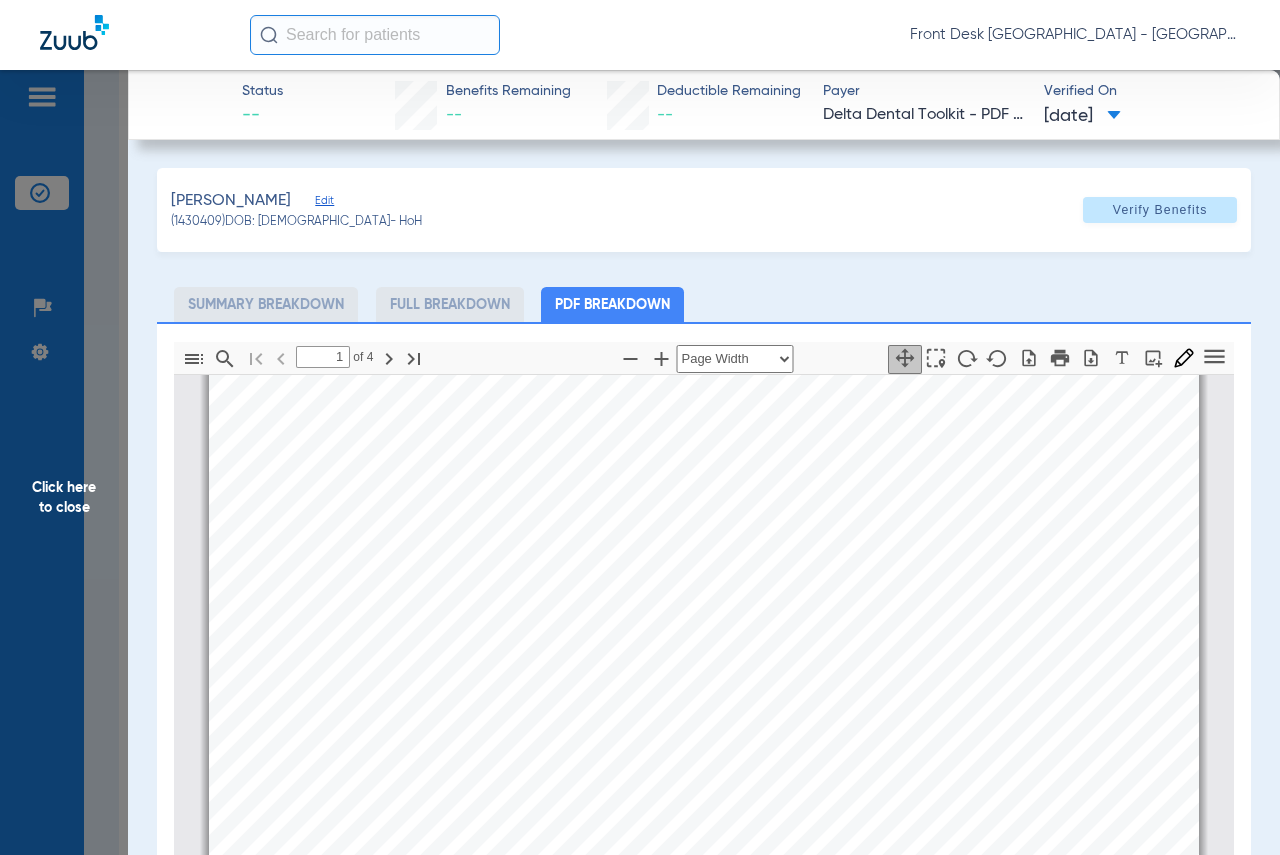drag, startPoint x: 103, startPoint y: 507, endPoint x: 190, endPoint y: 515, distance: 87.36704 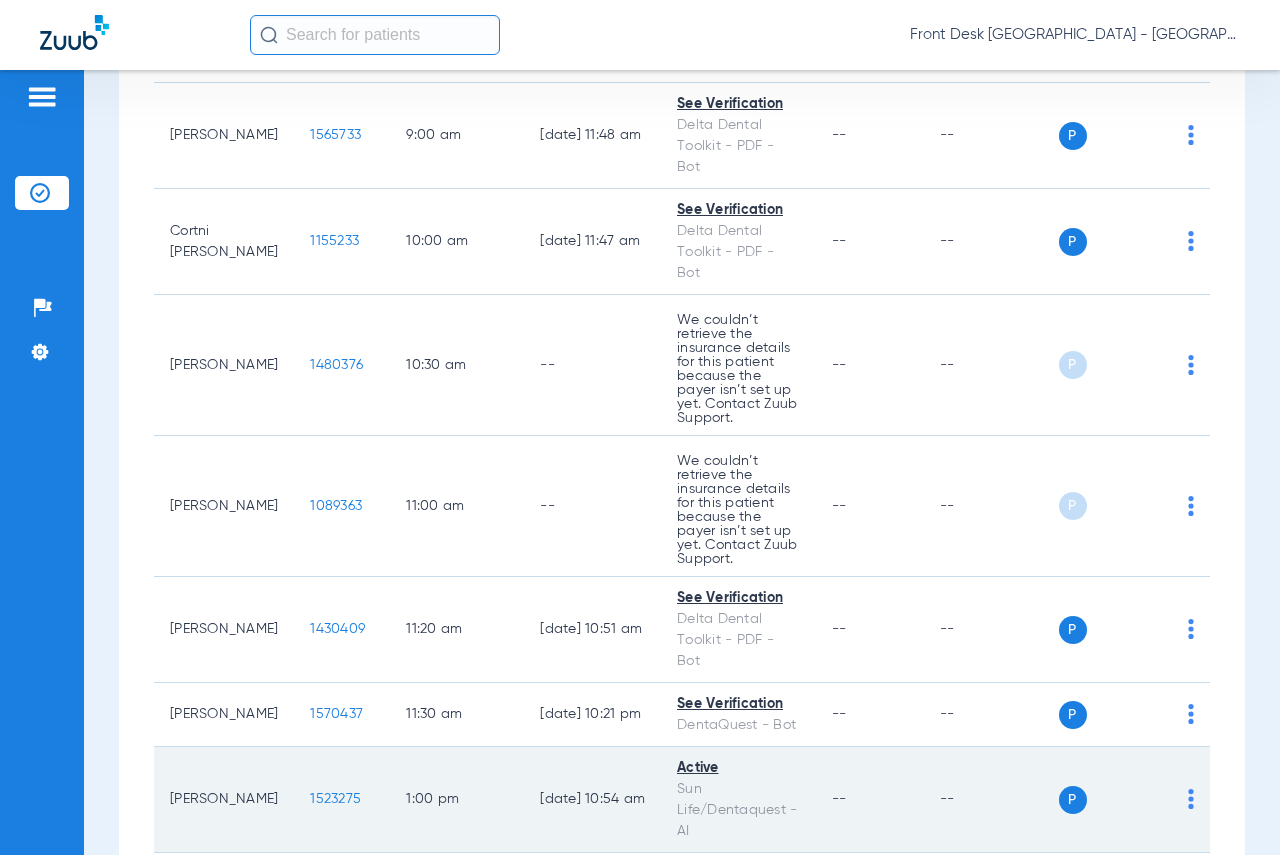 scroll, scrollTop: 400, scrollLeft: 0, axis: vertical 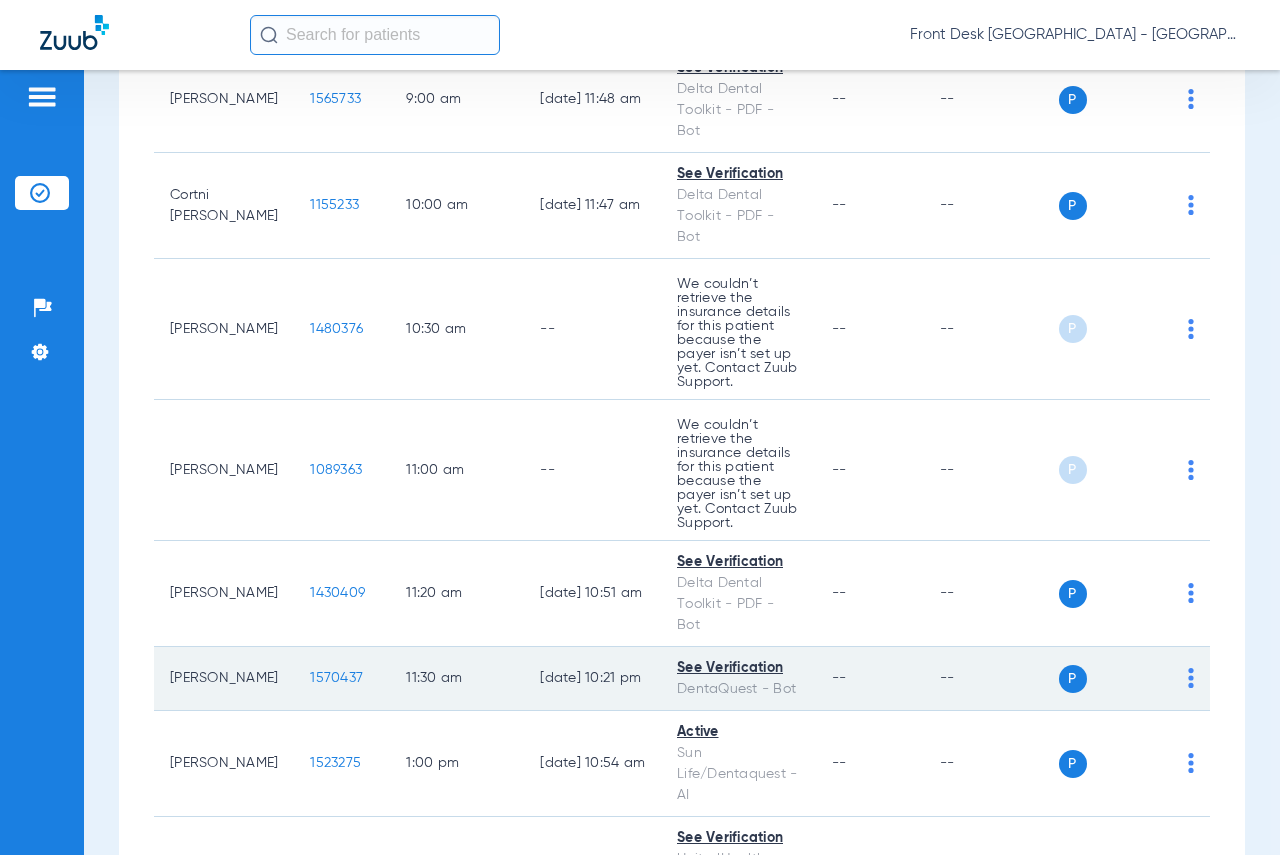 click on "1570437" 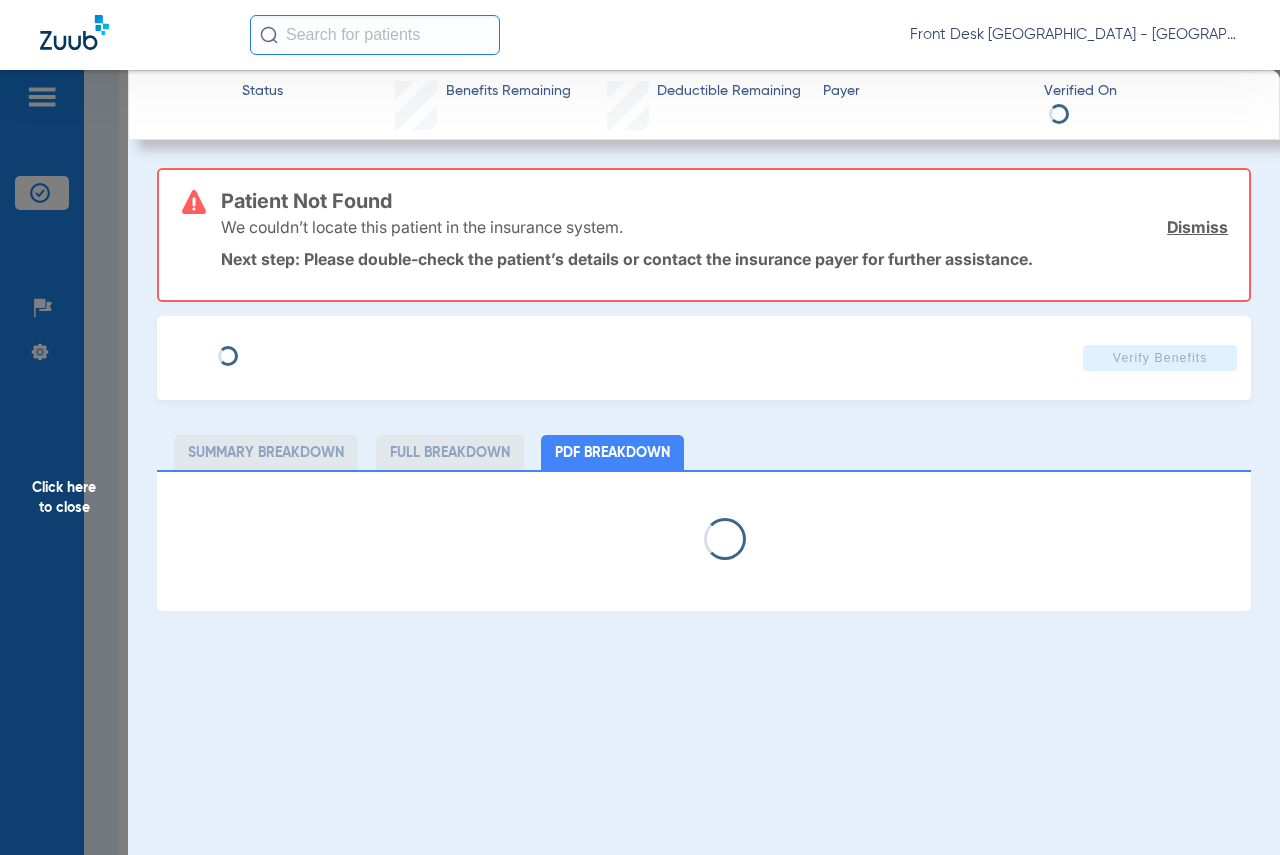 select on "page-width" 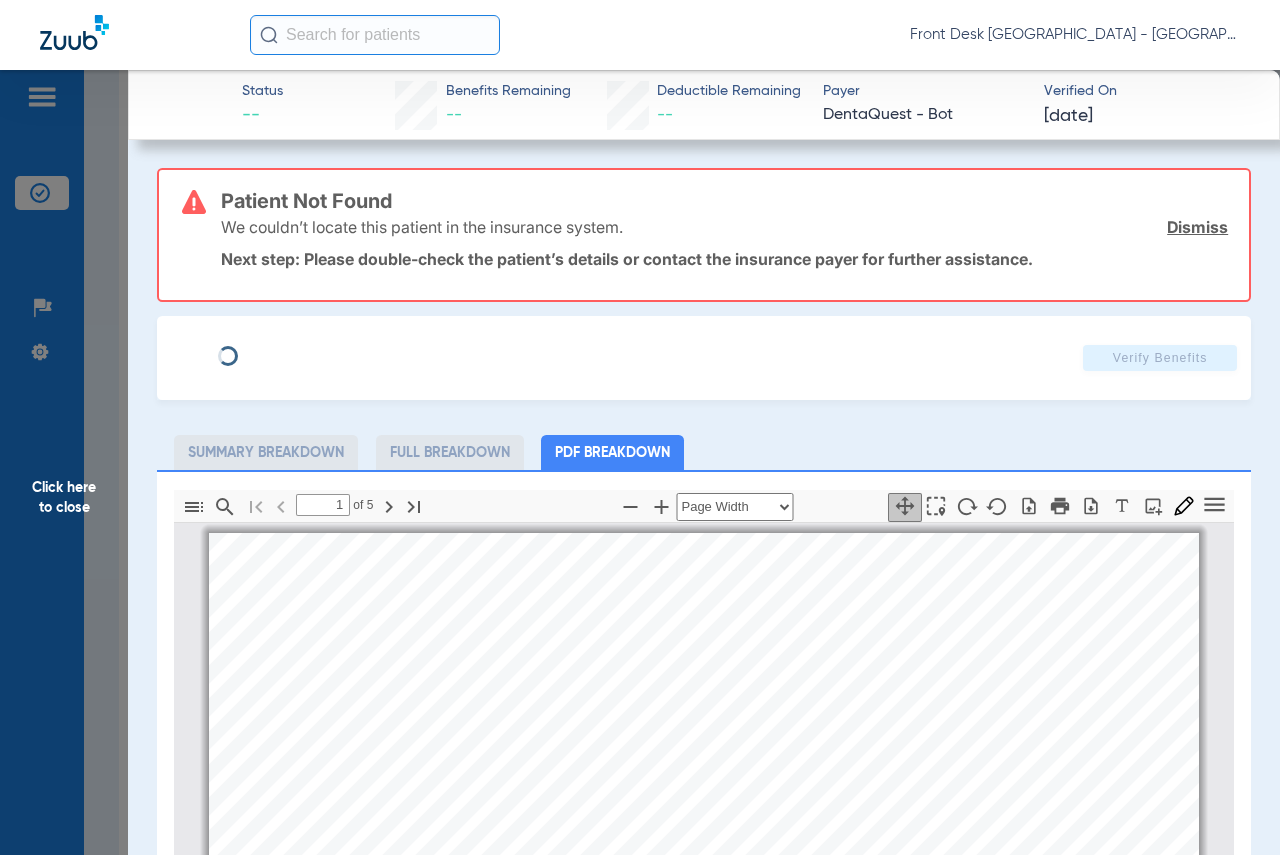 scroll, scrollTop: 10, scrollLeft: 0, axis: vertical 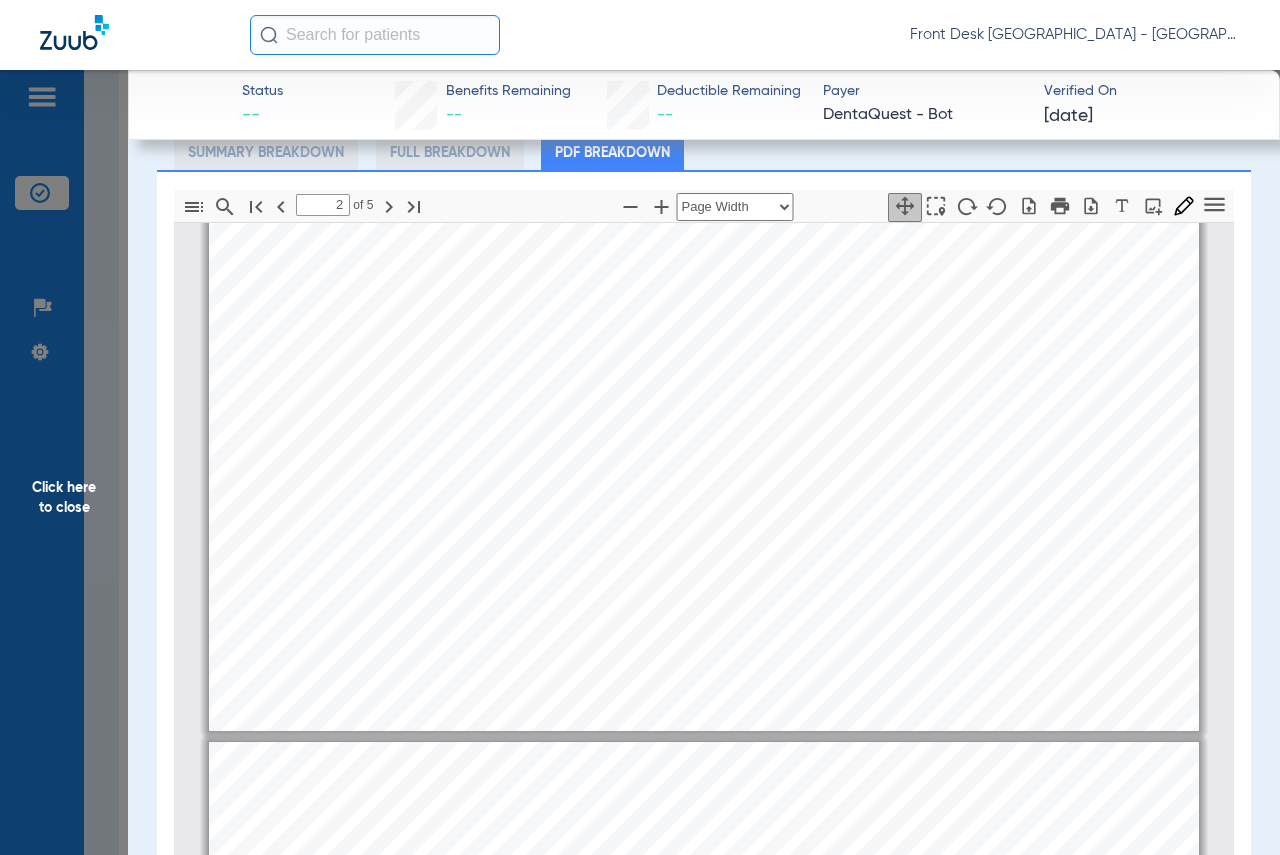 type on "1" 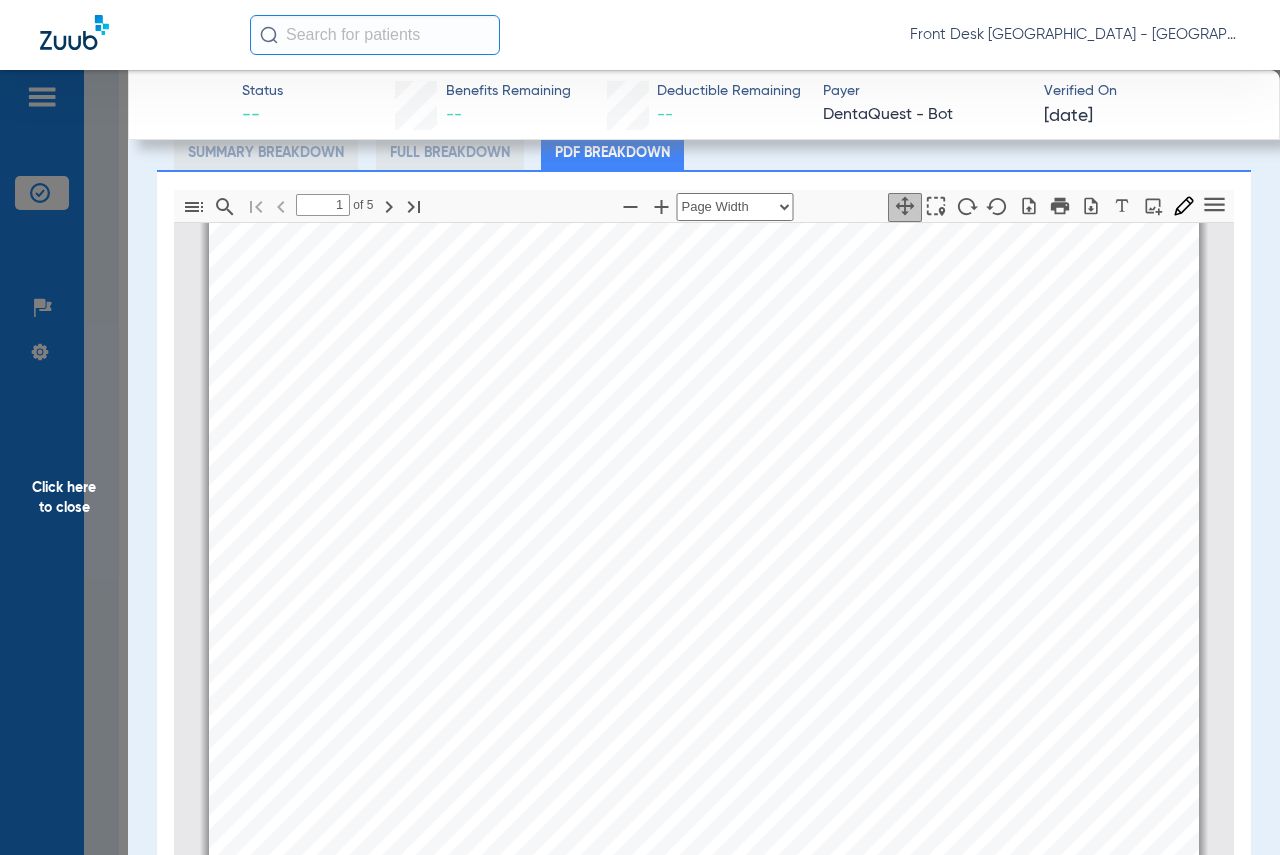 scroll, scrollTop: 0, scrollLeft: 0, axis: both 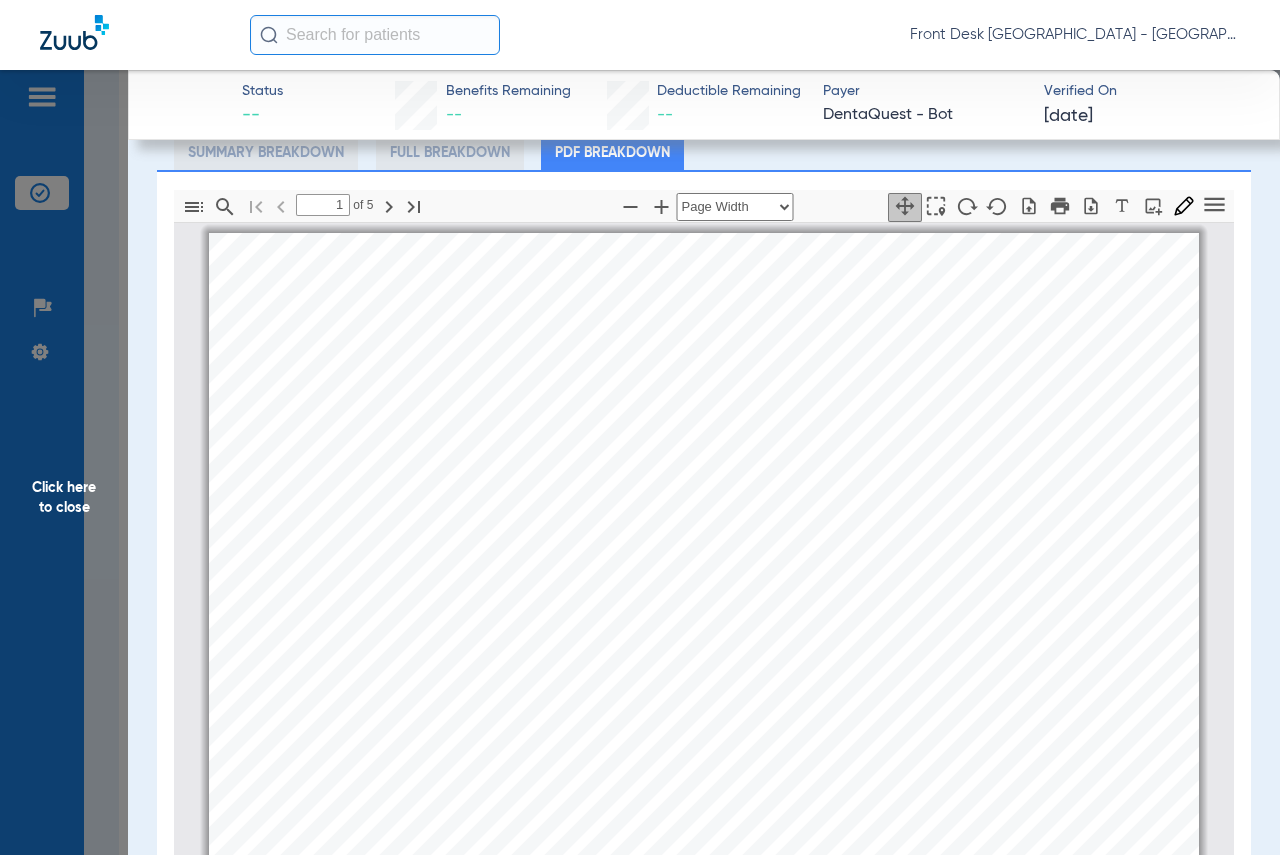 click on "Click here to close" 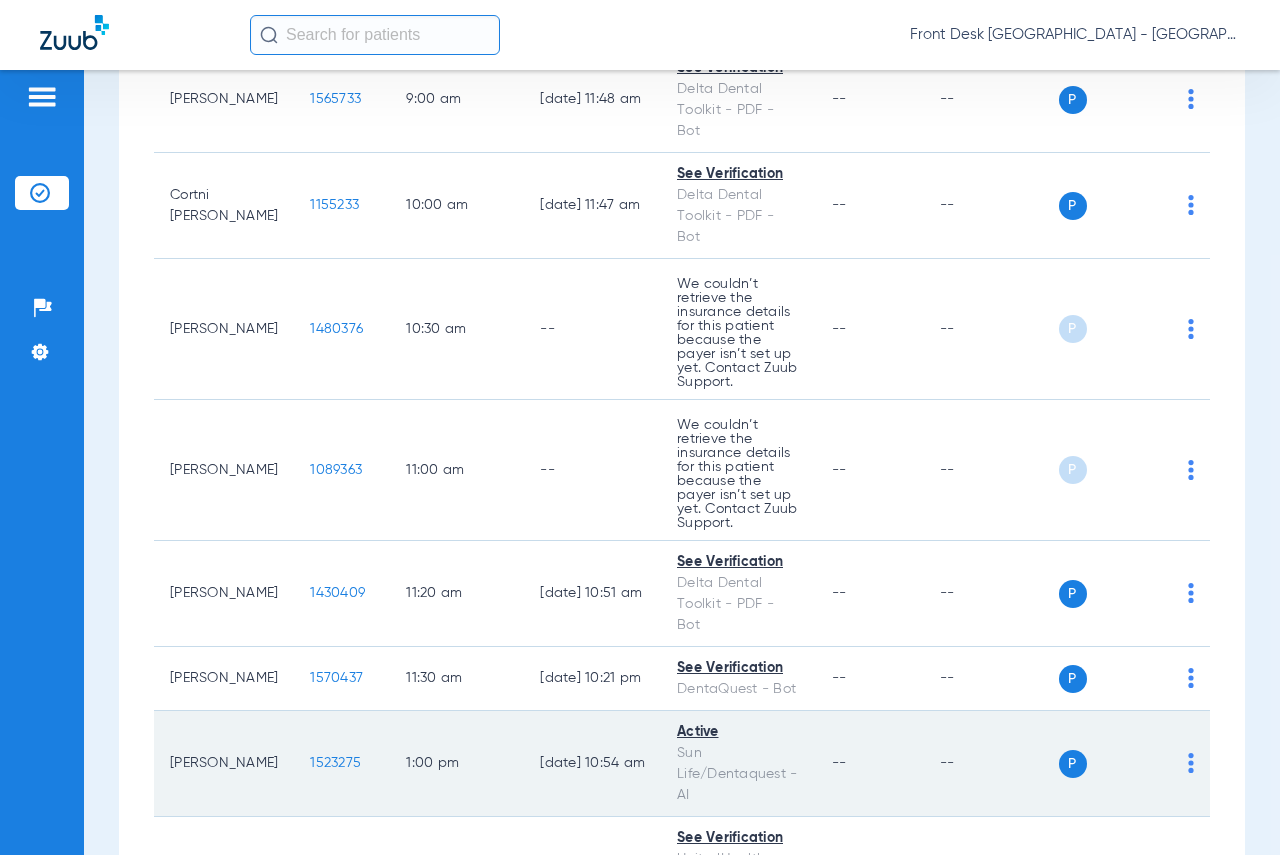 click on "1523275" 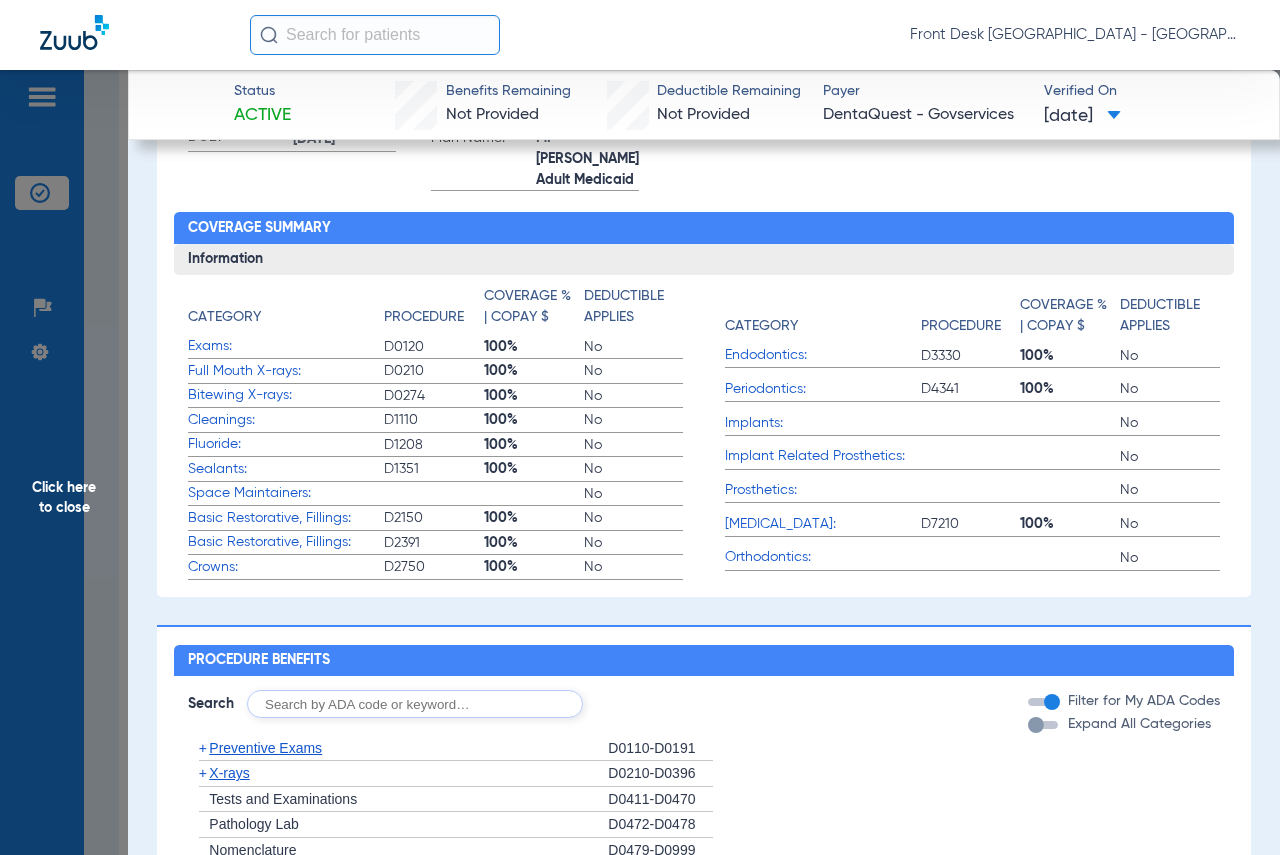 scroll, scrollTop: 700, scrollLeft: 0, axis: vertical 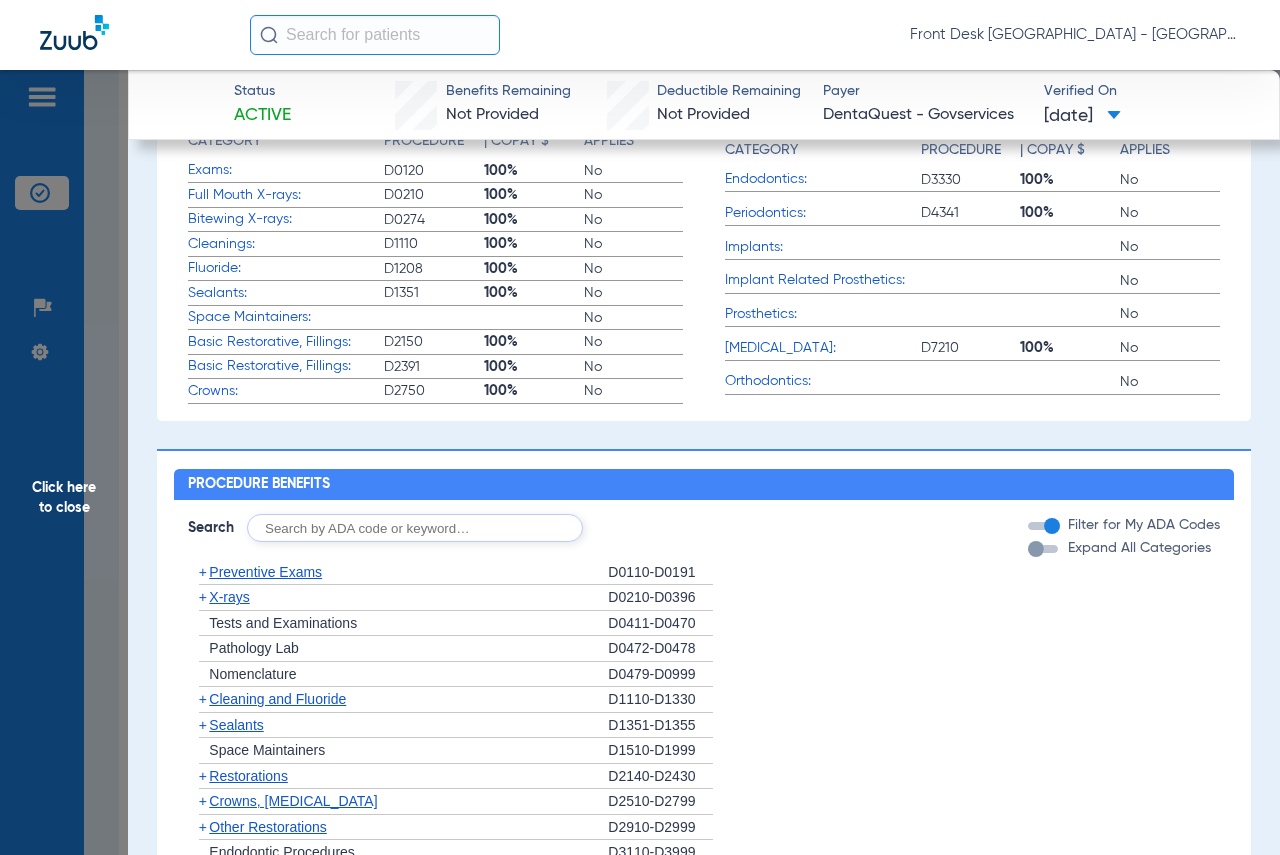 click on "Click here to close" 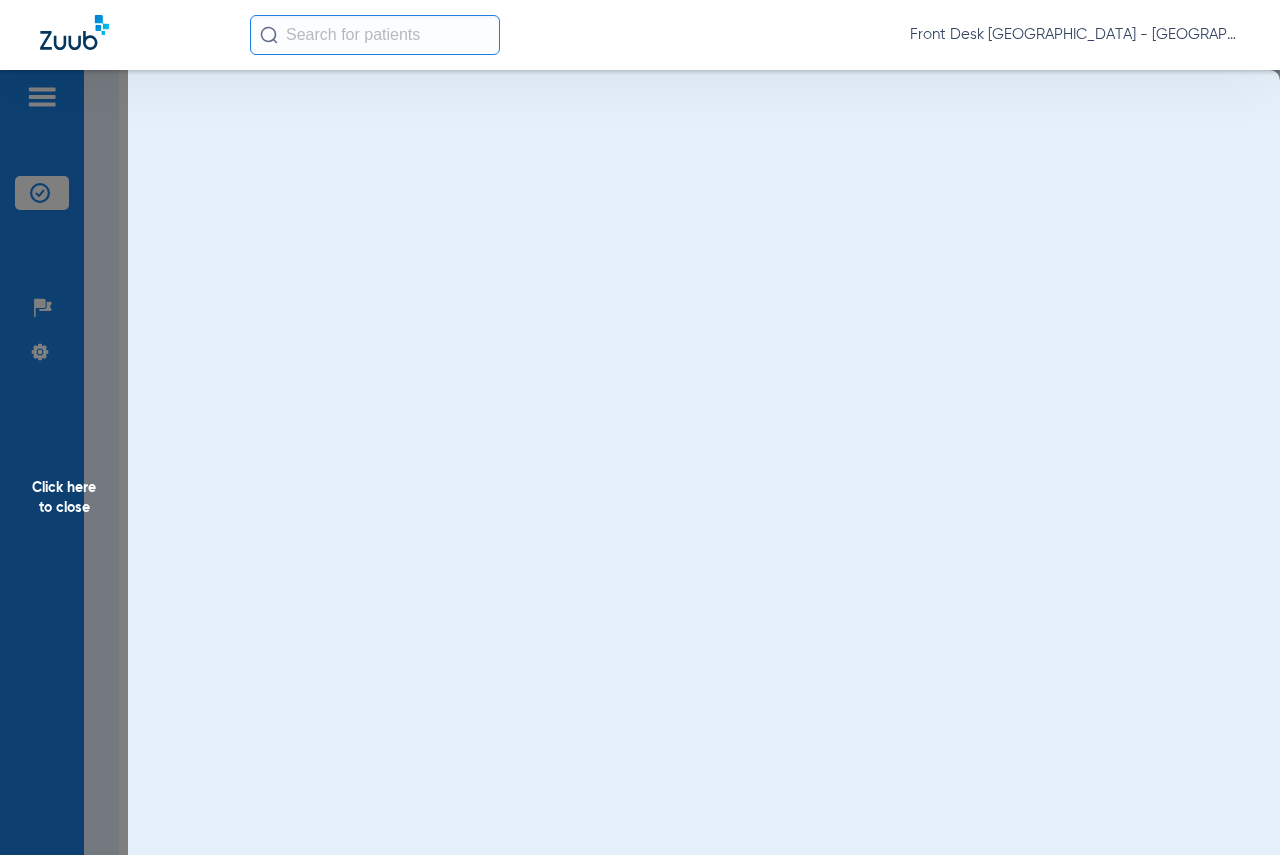 scroll, scrollTop: 0, scrollLeft: 0, axis: both 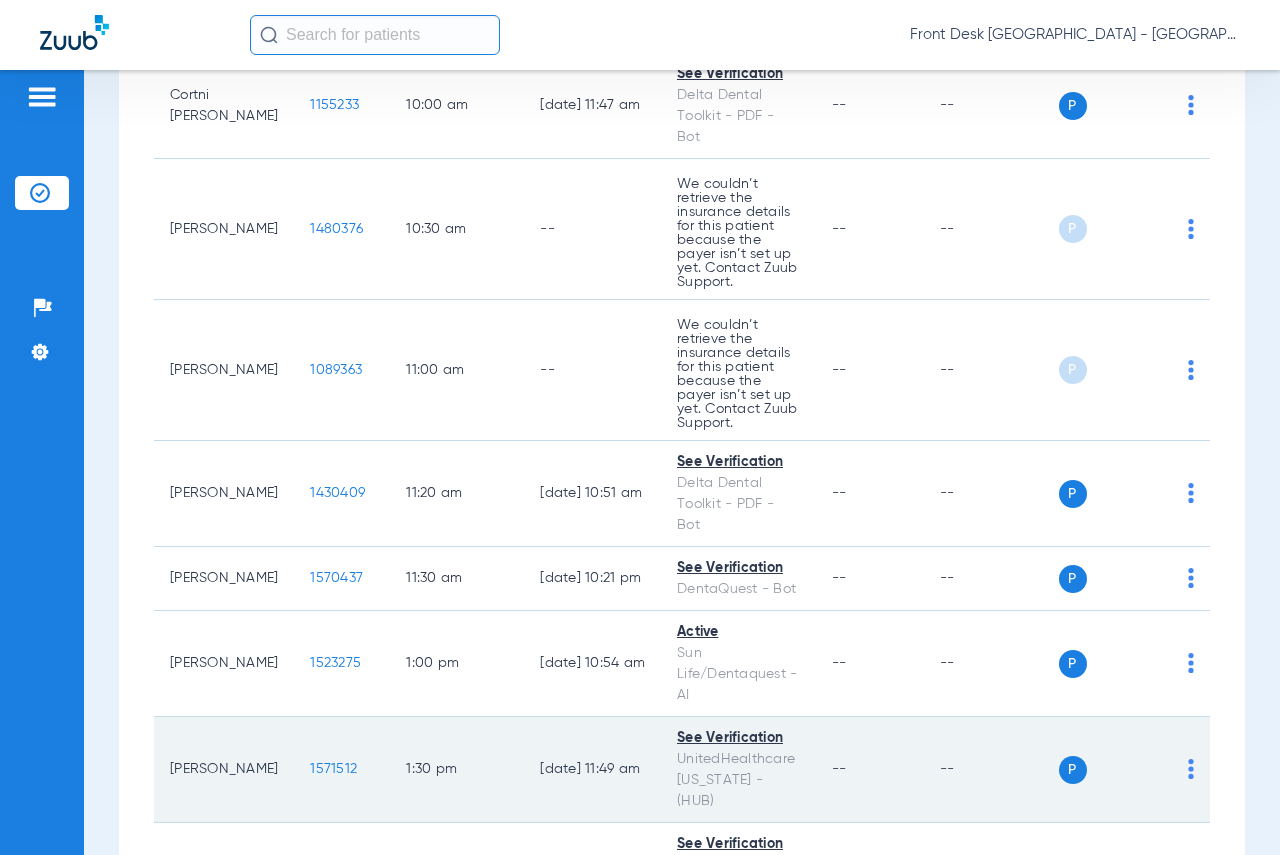 click on "1571512" 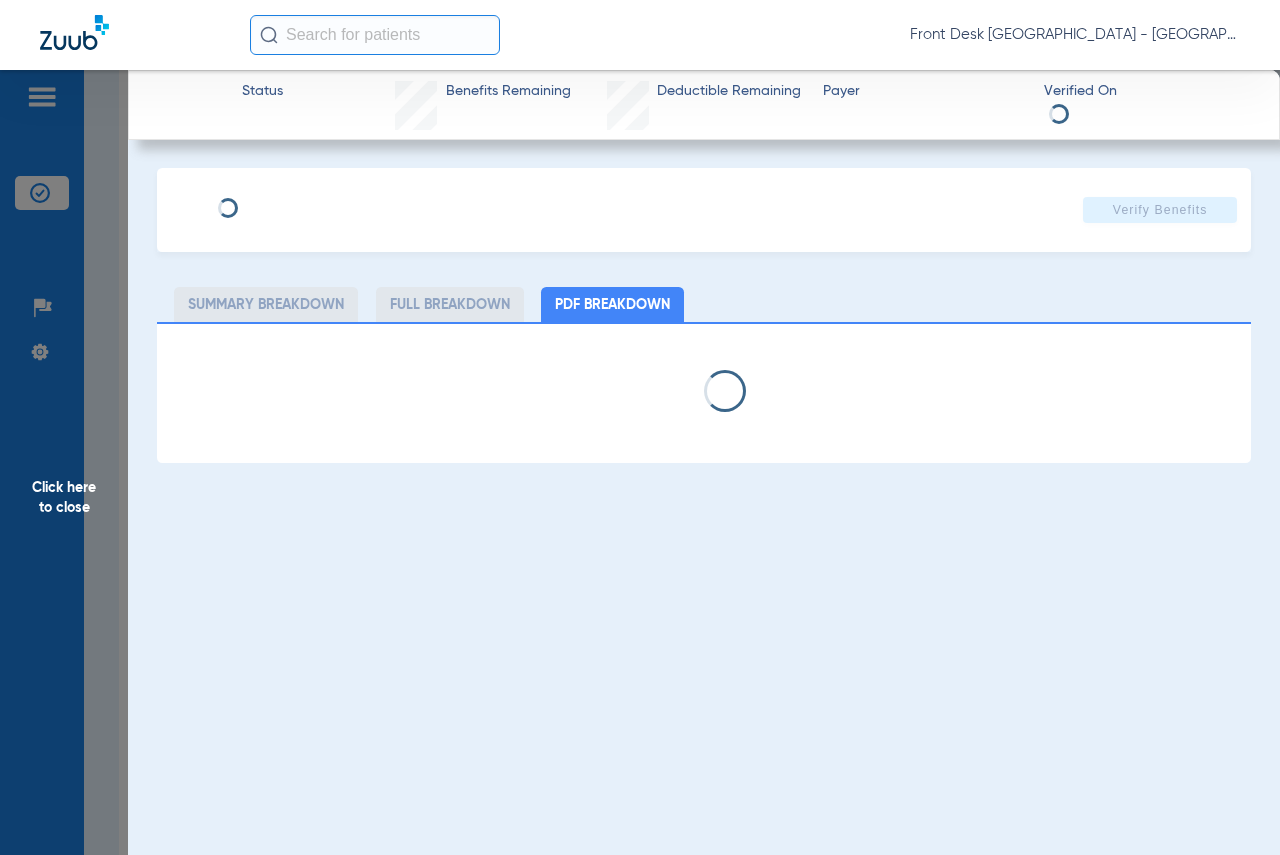 select on "page-width" 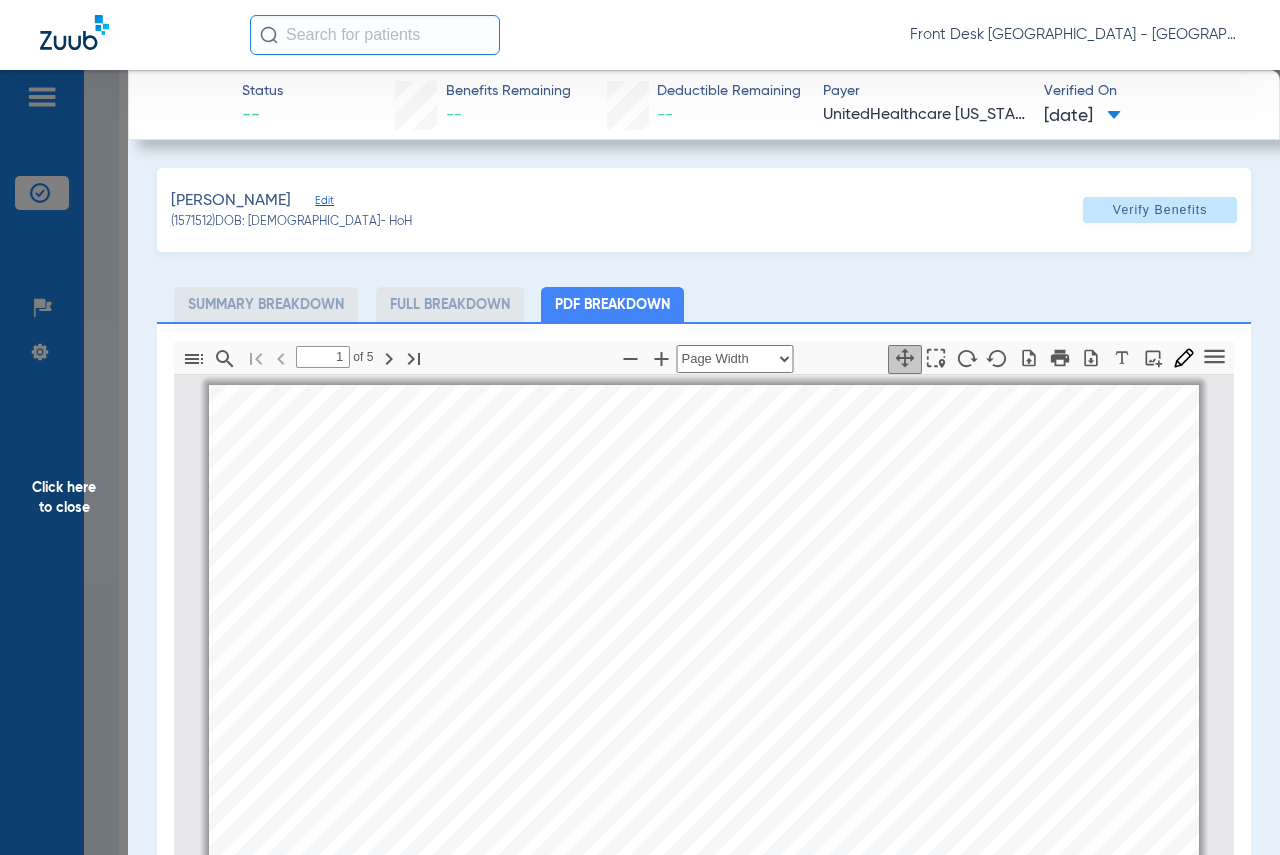 scroll, scrollTop: 10, scrollLeft: 0, axis: vertical 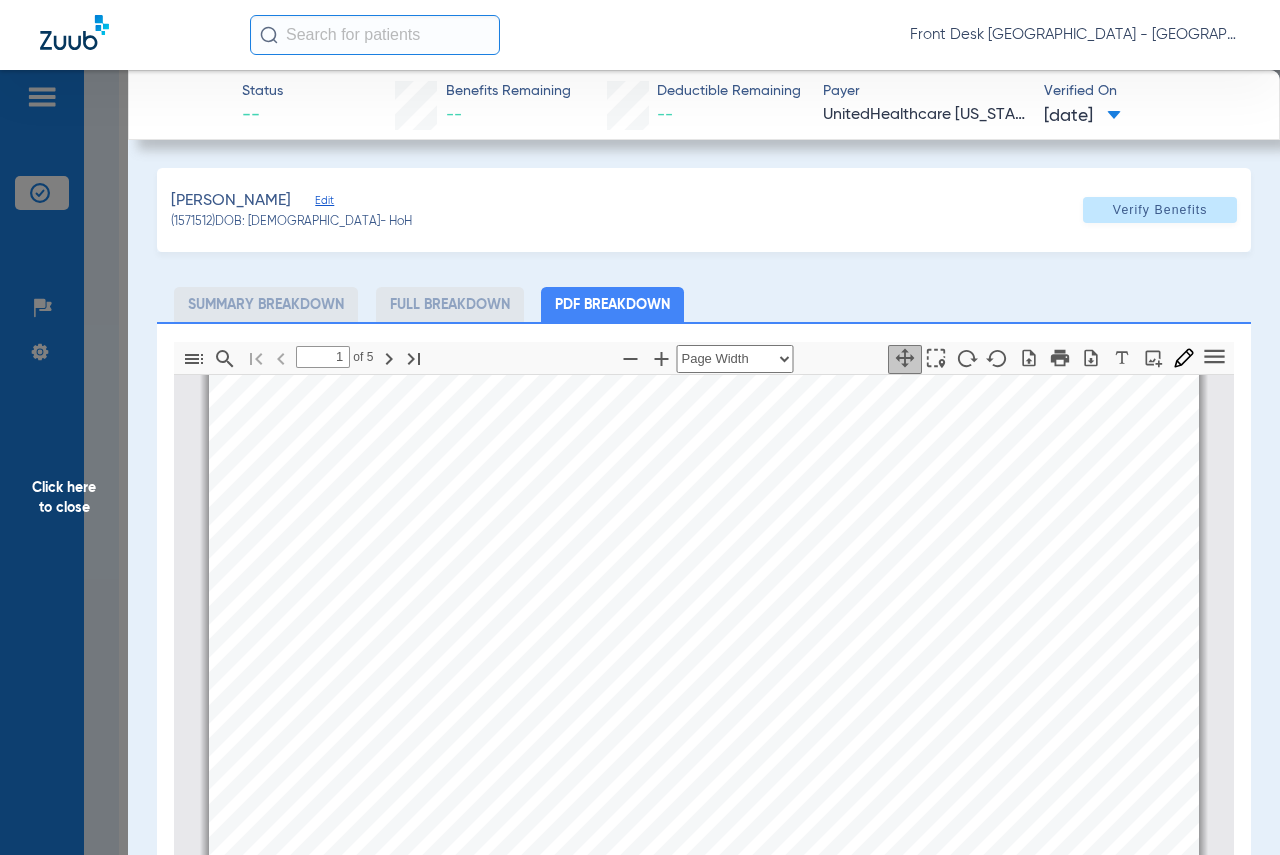 click on "[PERSON_NAME]   (1571512)   DOB: [DEMOGRAPHIC_DATA]   - HoH   Verify Benefits" 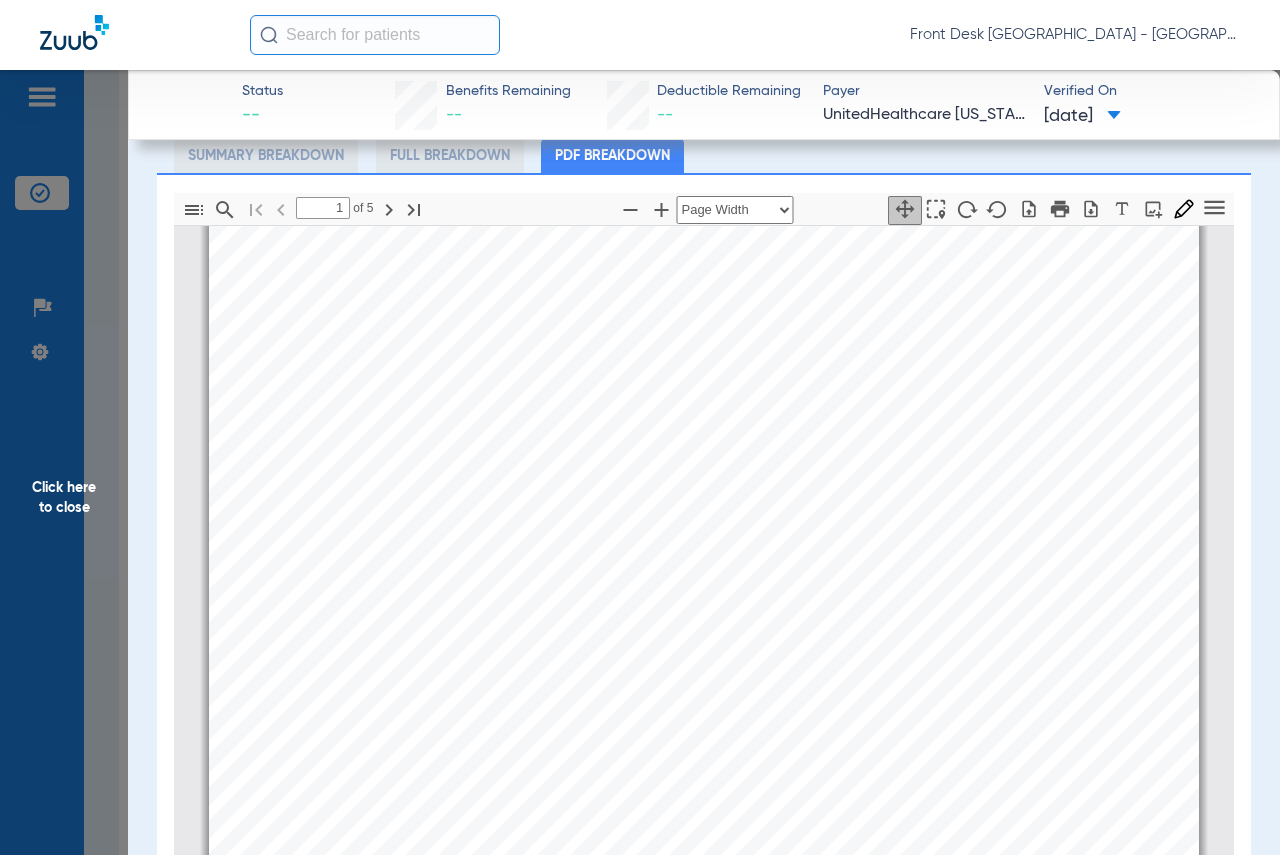 scroll, scrollTop: 200, scrollLeft: 0, axis: vertical 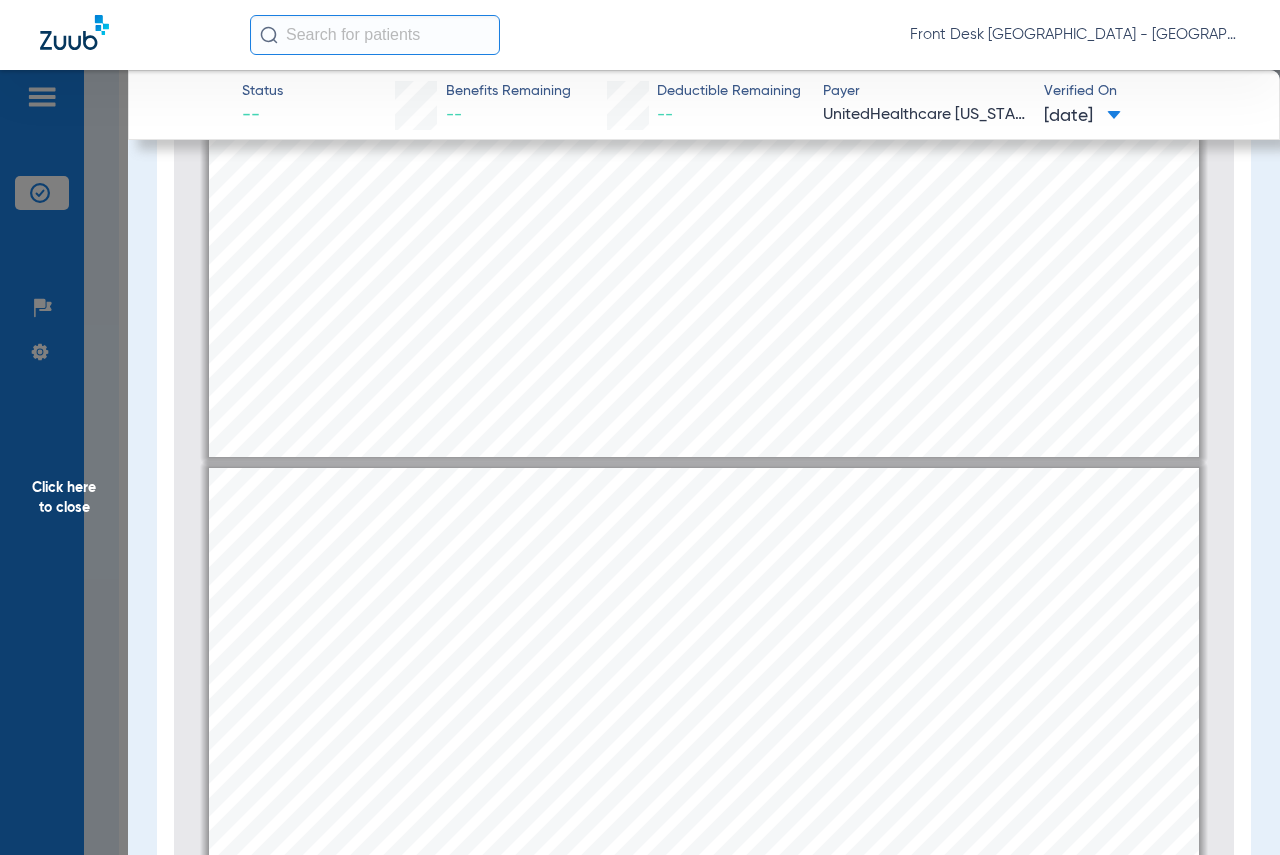 type on "1" 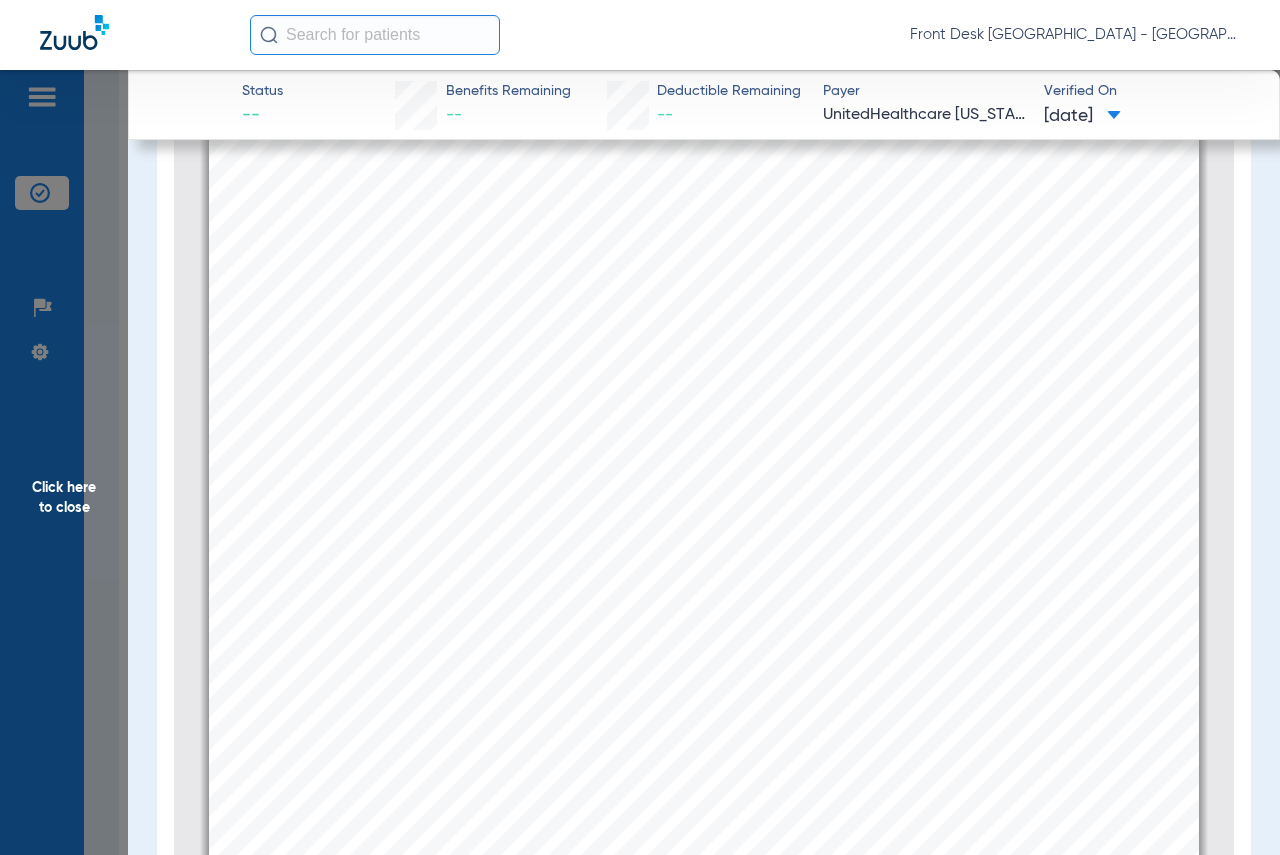 scroll, scrollTop: 0, scrollLeft: 0, axis: both 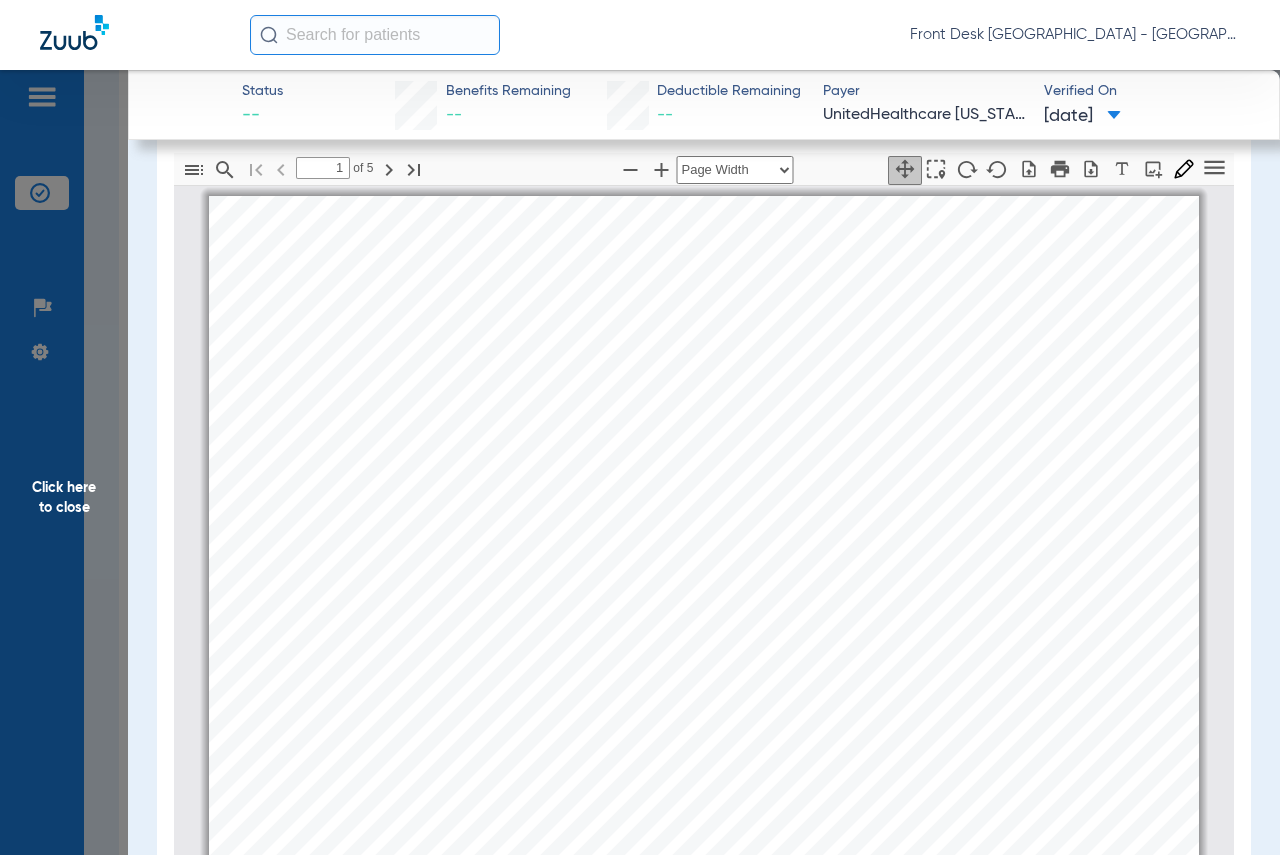 click on "Click here to close" 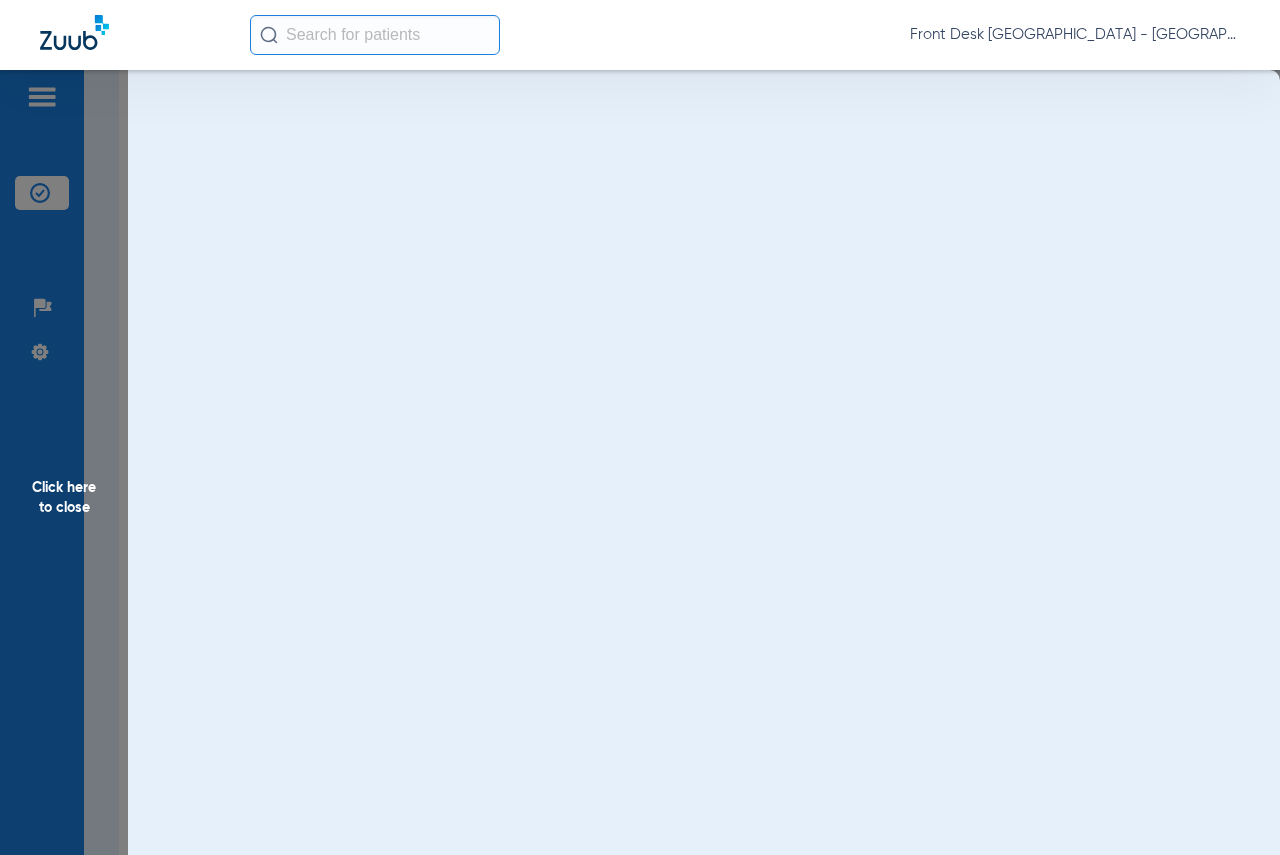 scroll, scrollTop: 0, scrollLeft: 0, axis: both 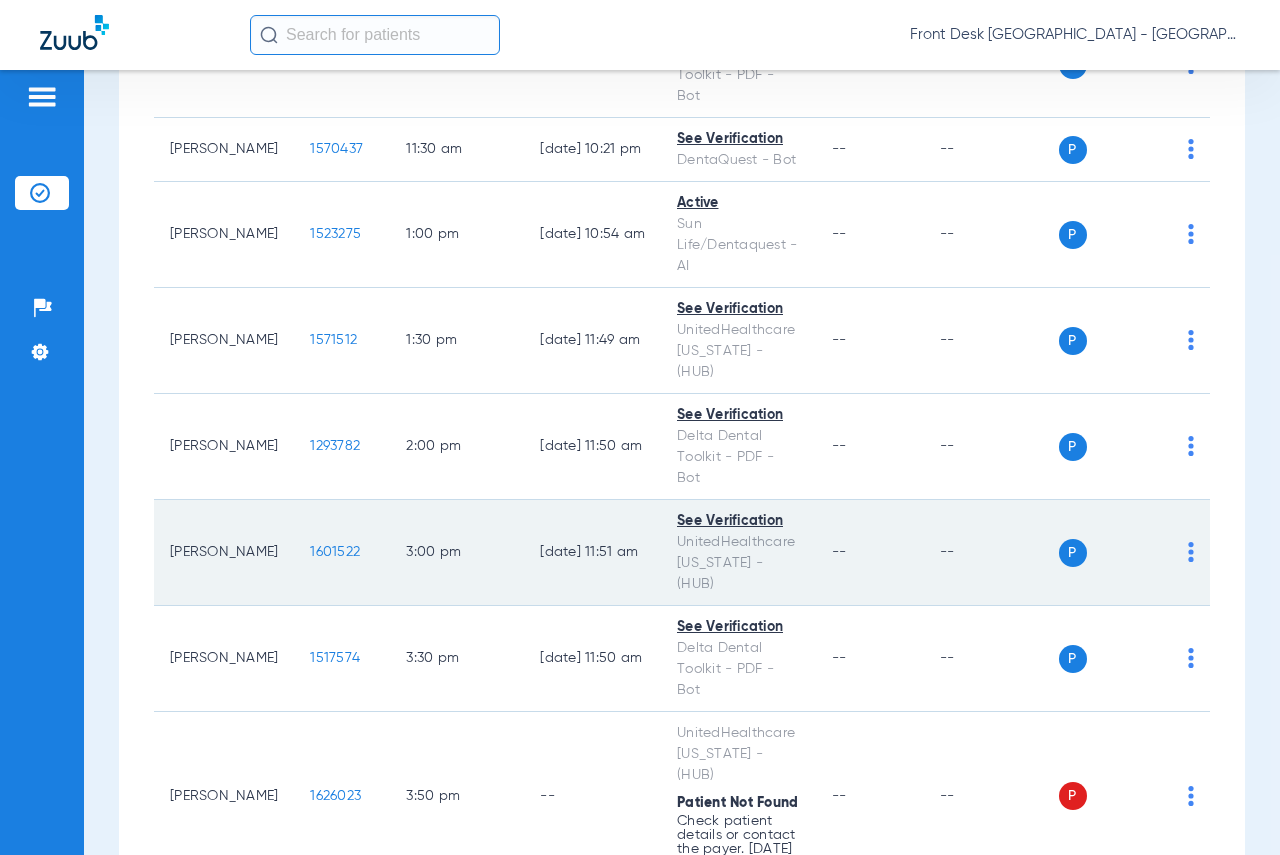 click on "1601522" 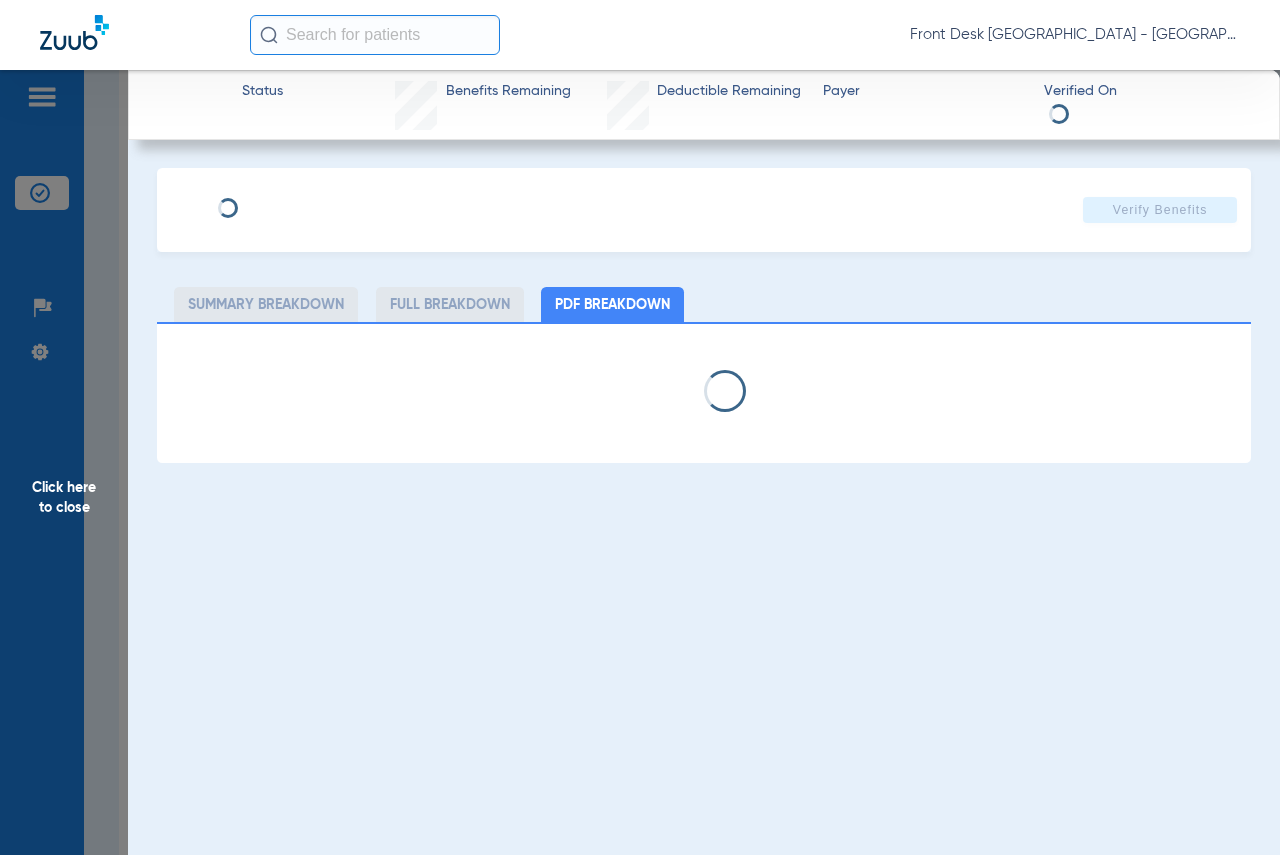 select on "page-width" 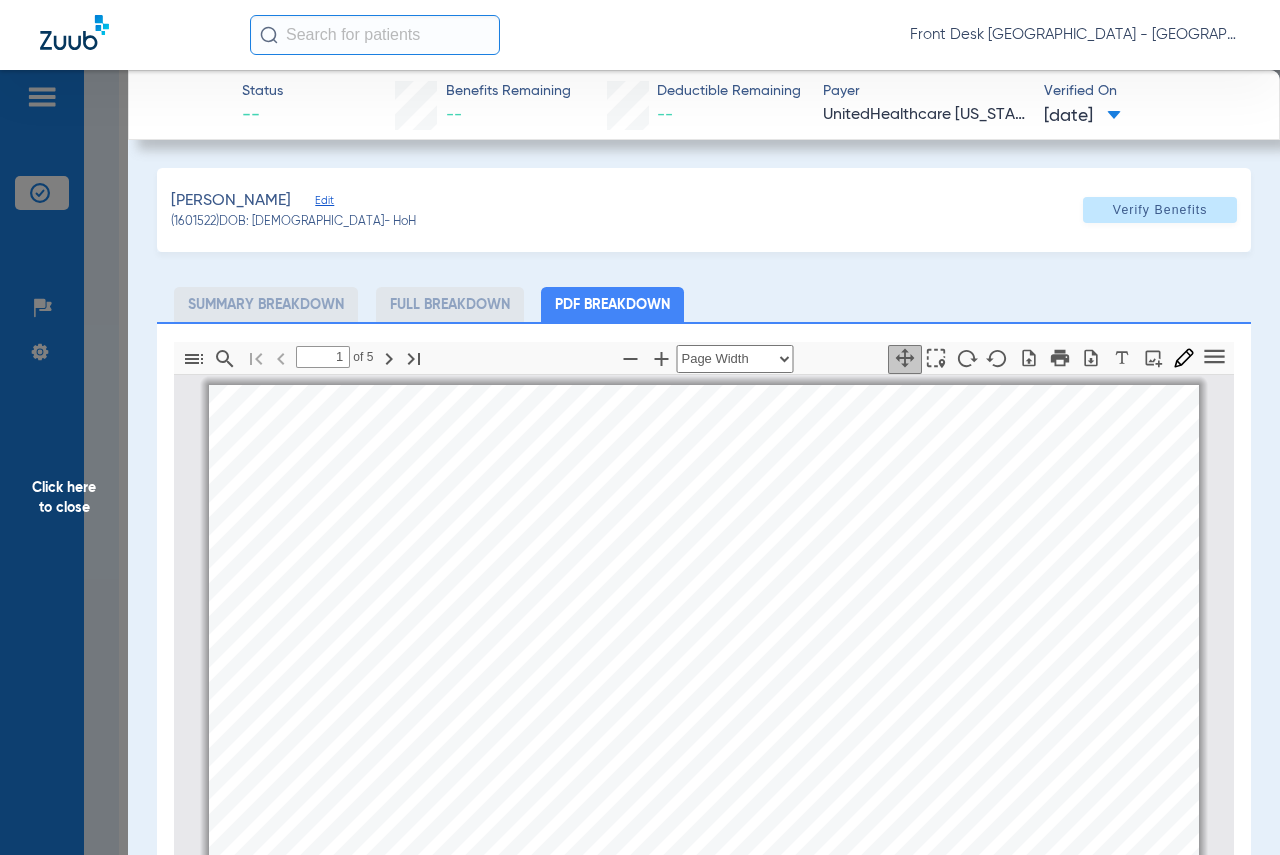 scroll, scrollTop: 10, scrollLeft: 0, axis: vertical 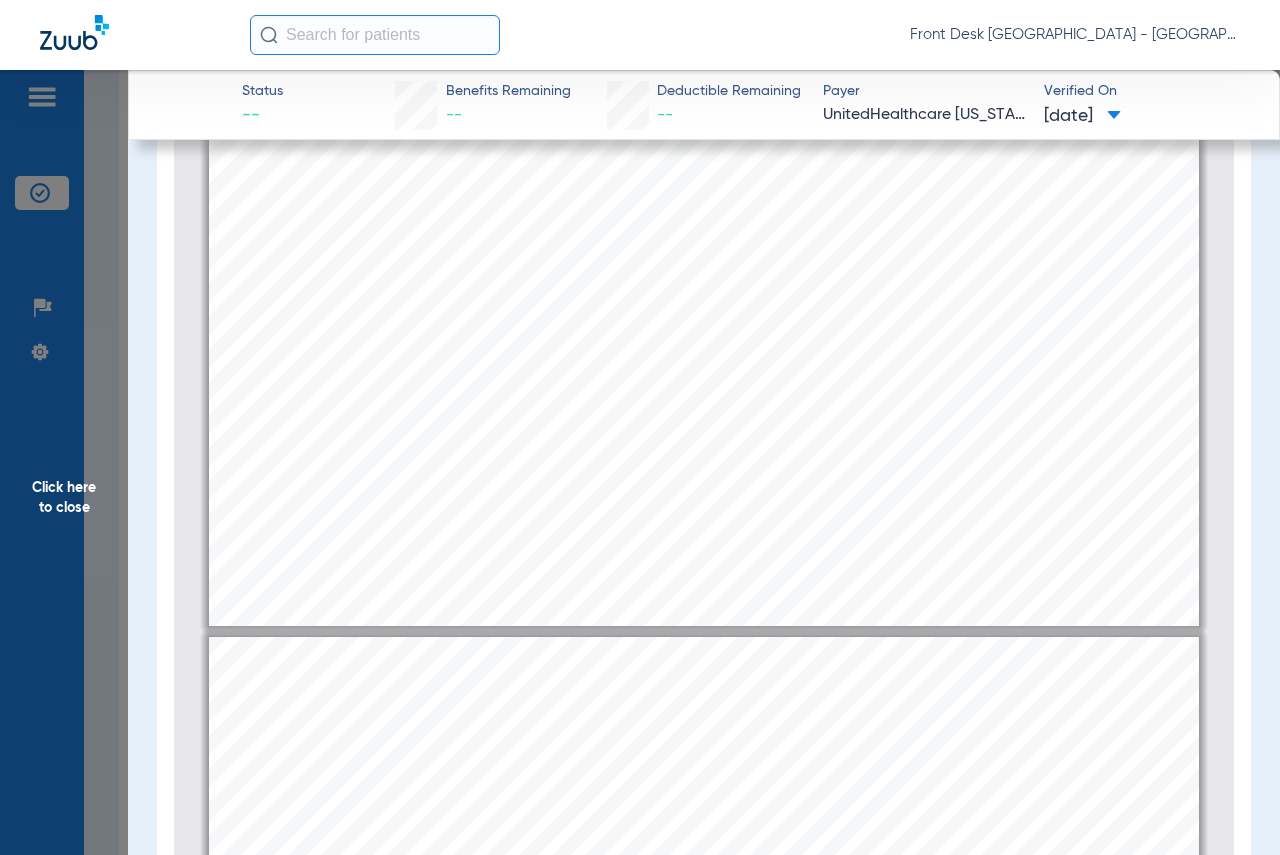 type on "4" 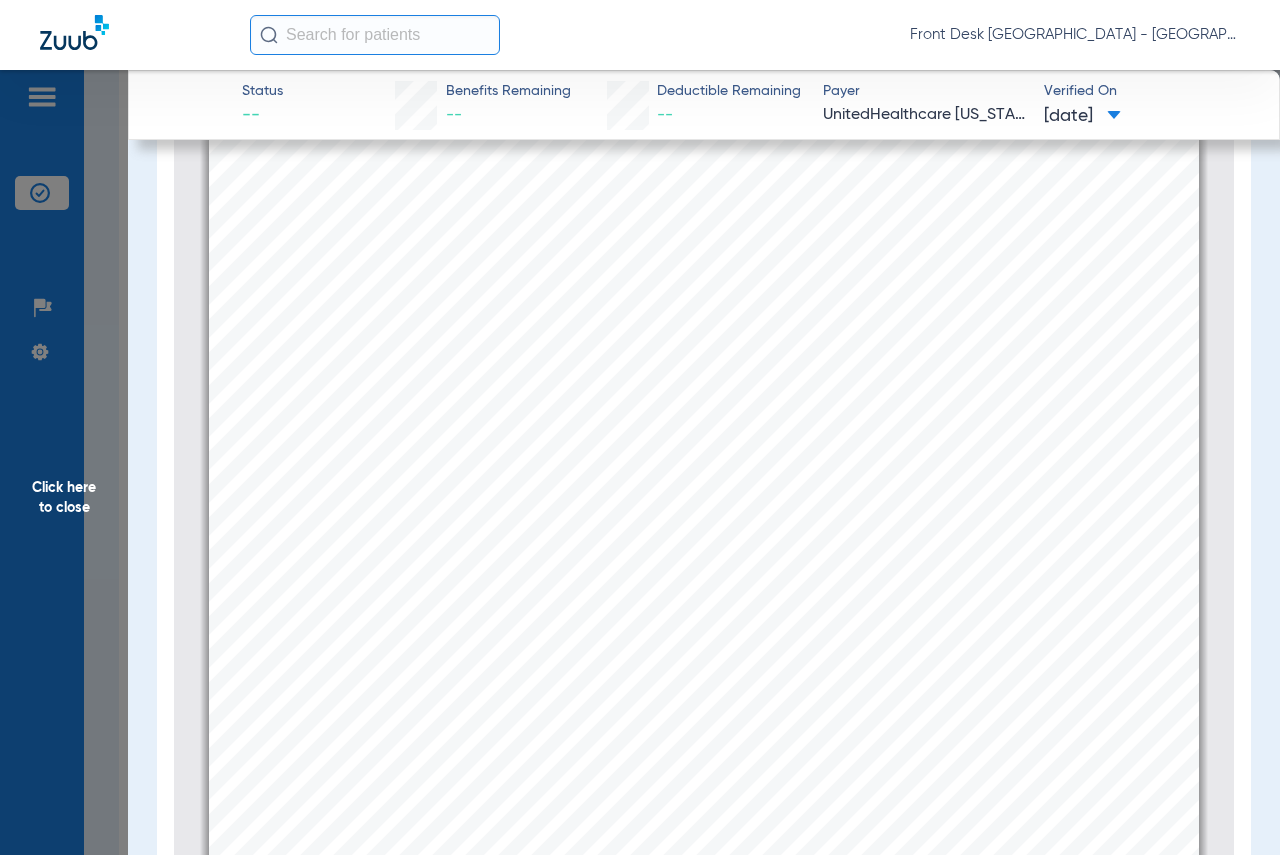 scroll, scrollTop: 4810, scrollLeft: 0, axis: vertical 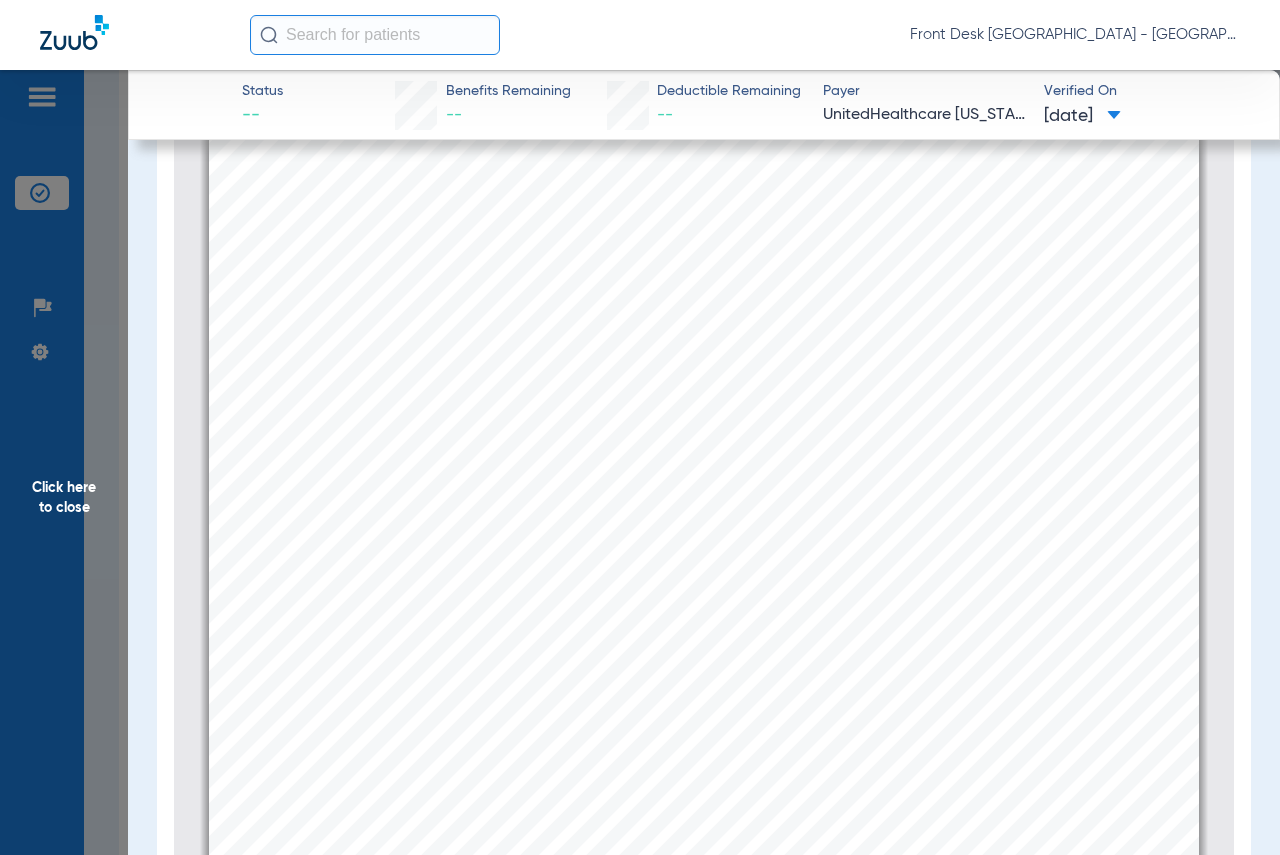 click on "Click here to close" 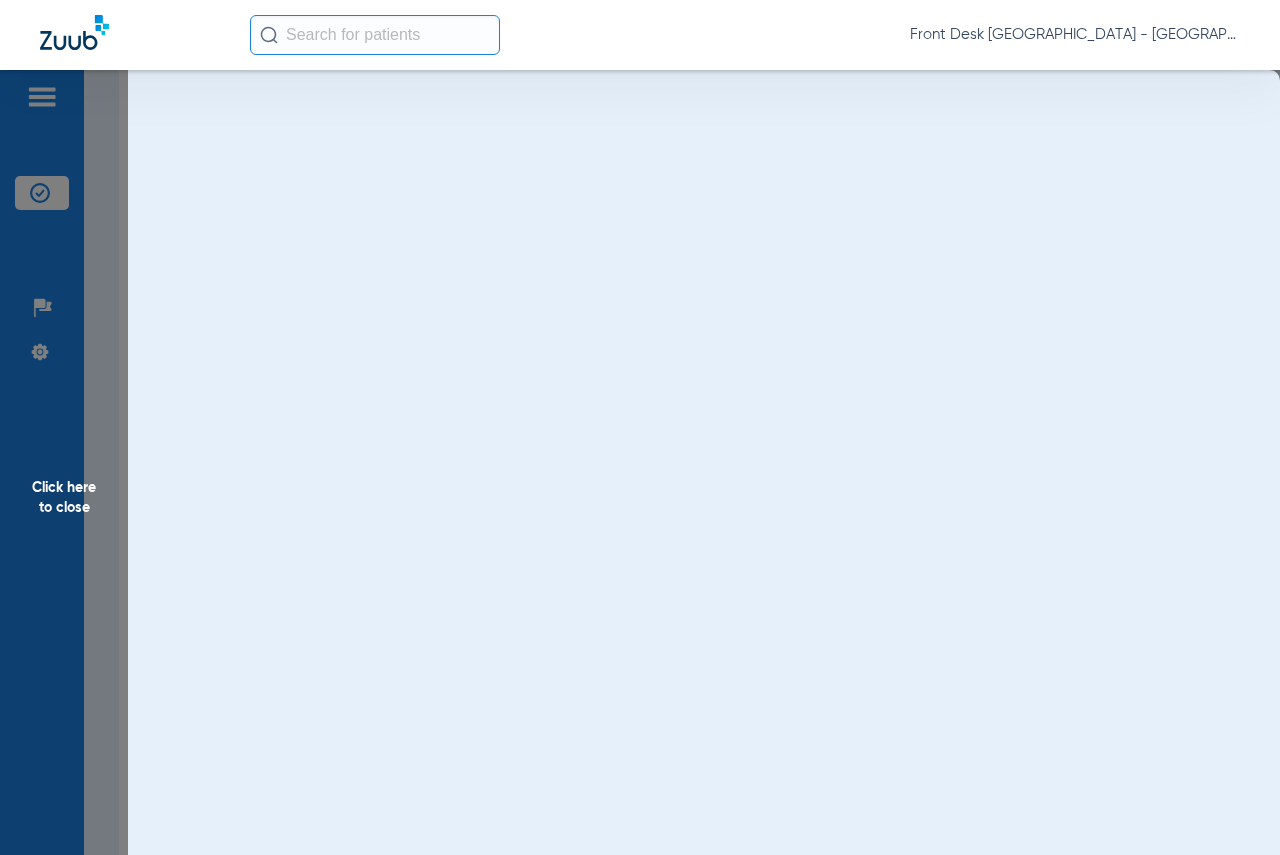 scroll, scrollTop: 0, scrollLeft: 0, axis: both 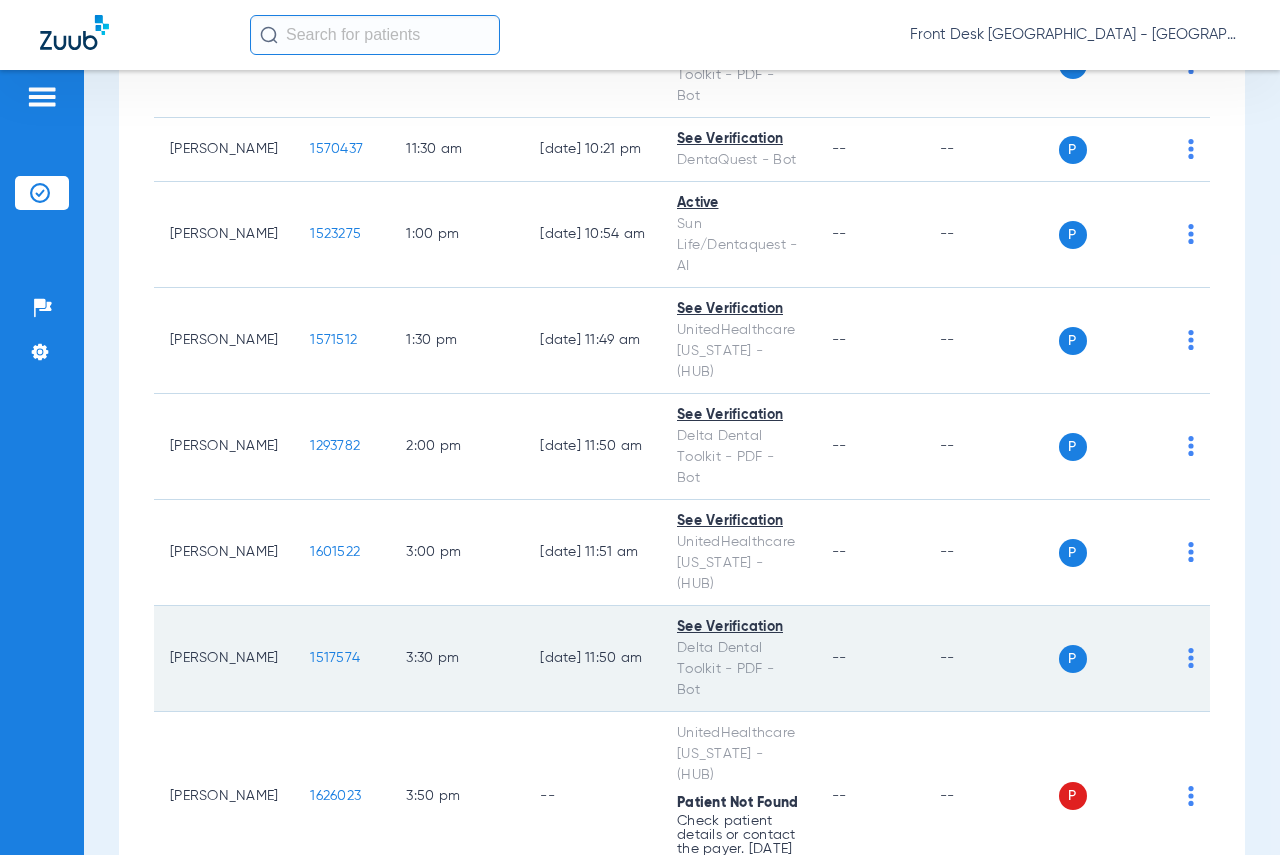 click on "1517574" 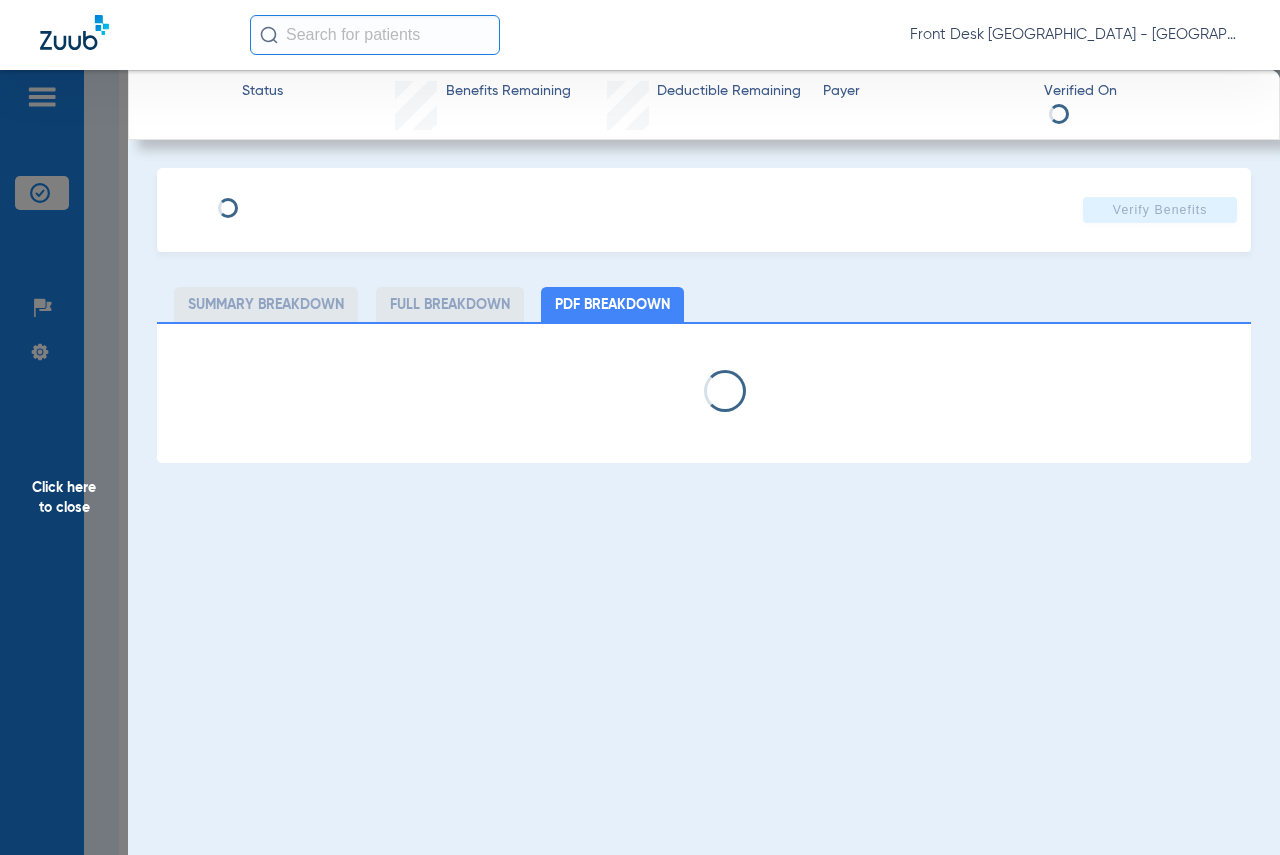 select on "page-width" 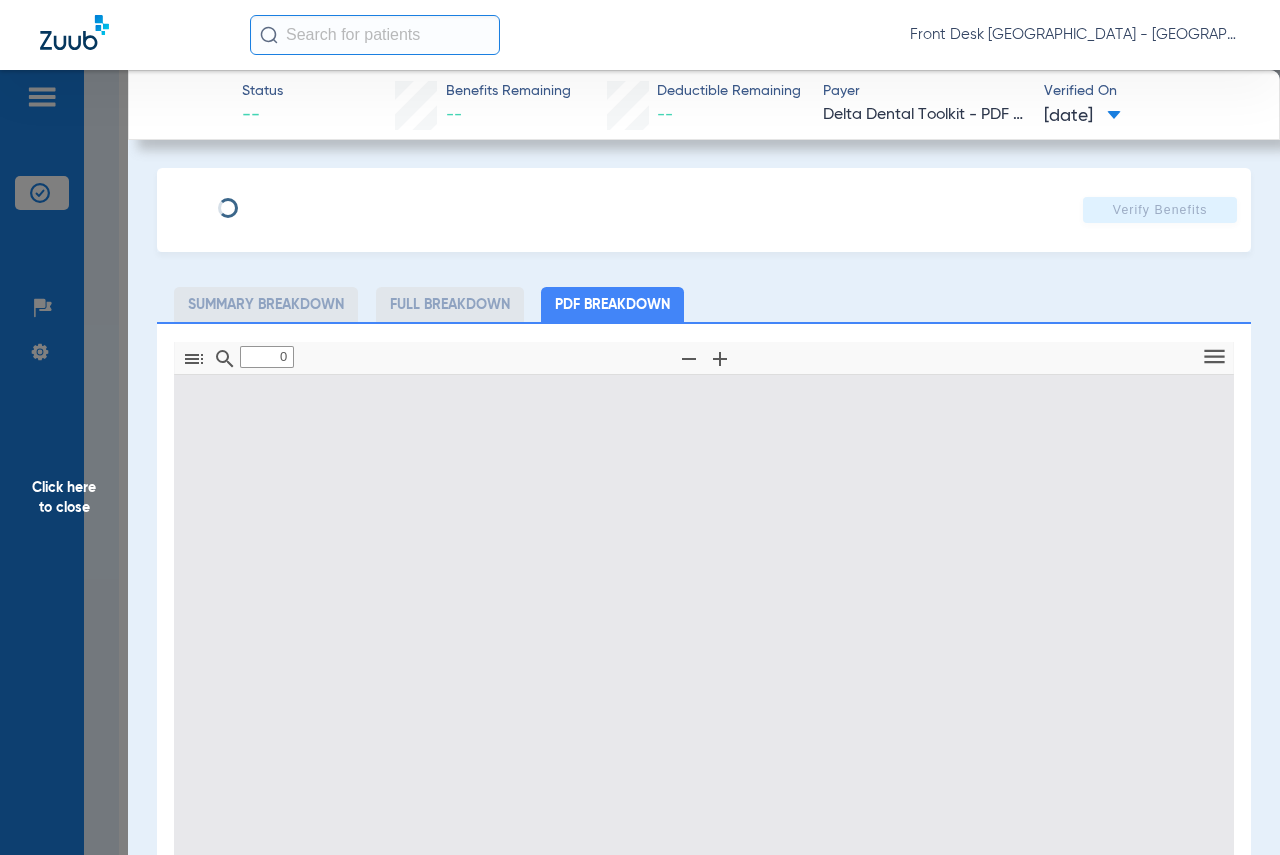 type on "1" 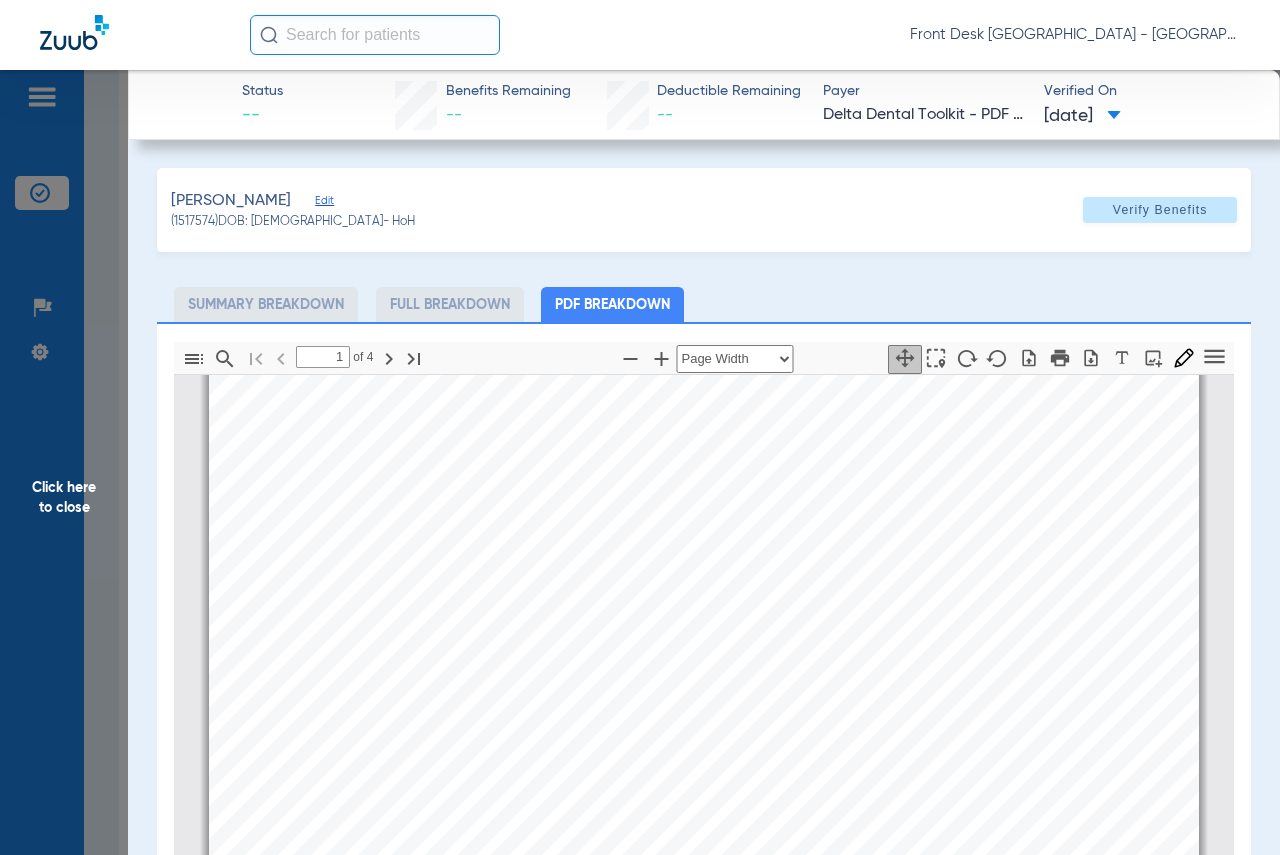 scroll, scrollTop: 510, scrollLeft: 0, axis: vertical 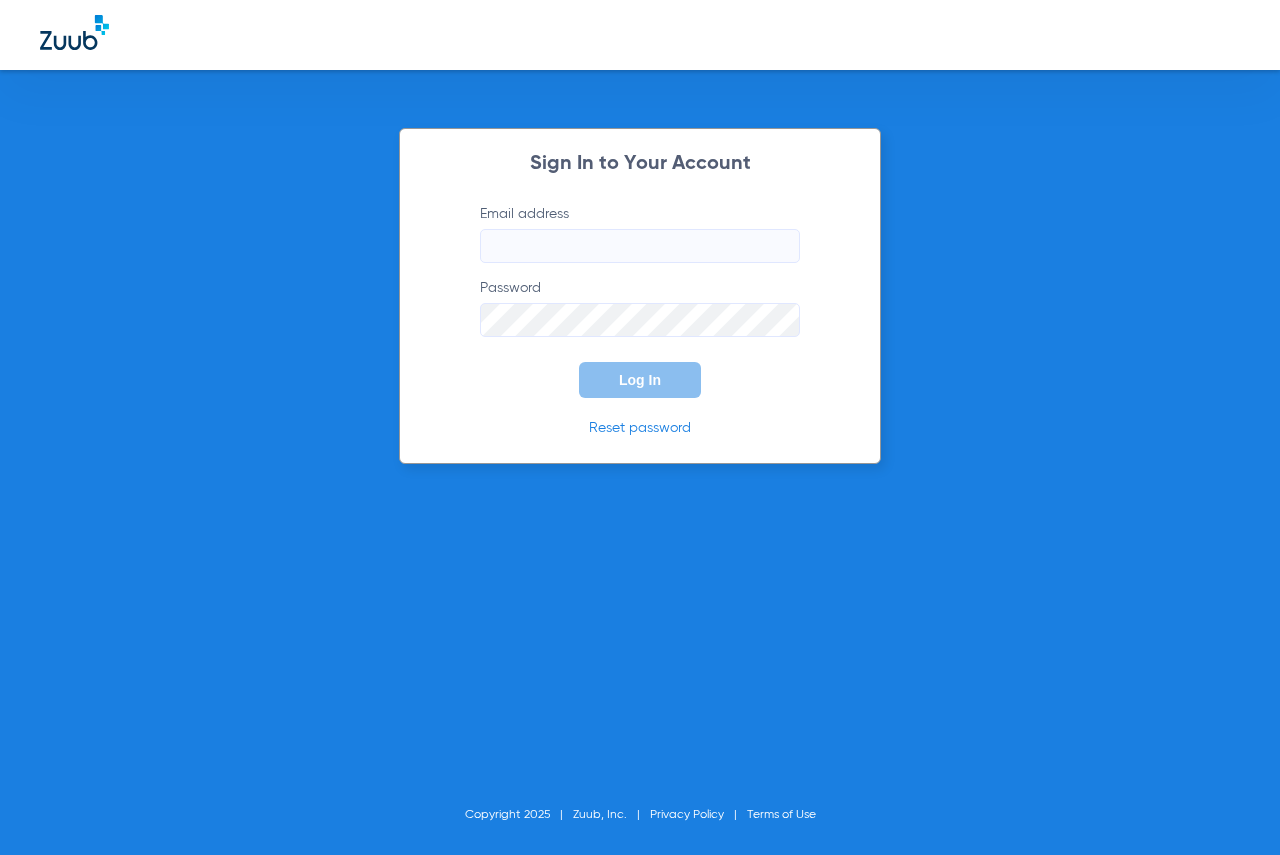type on "[EMAIL_ADDRESS][DOMAIN_NAME]" 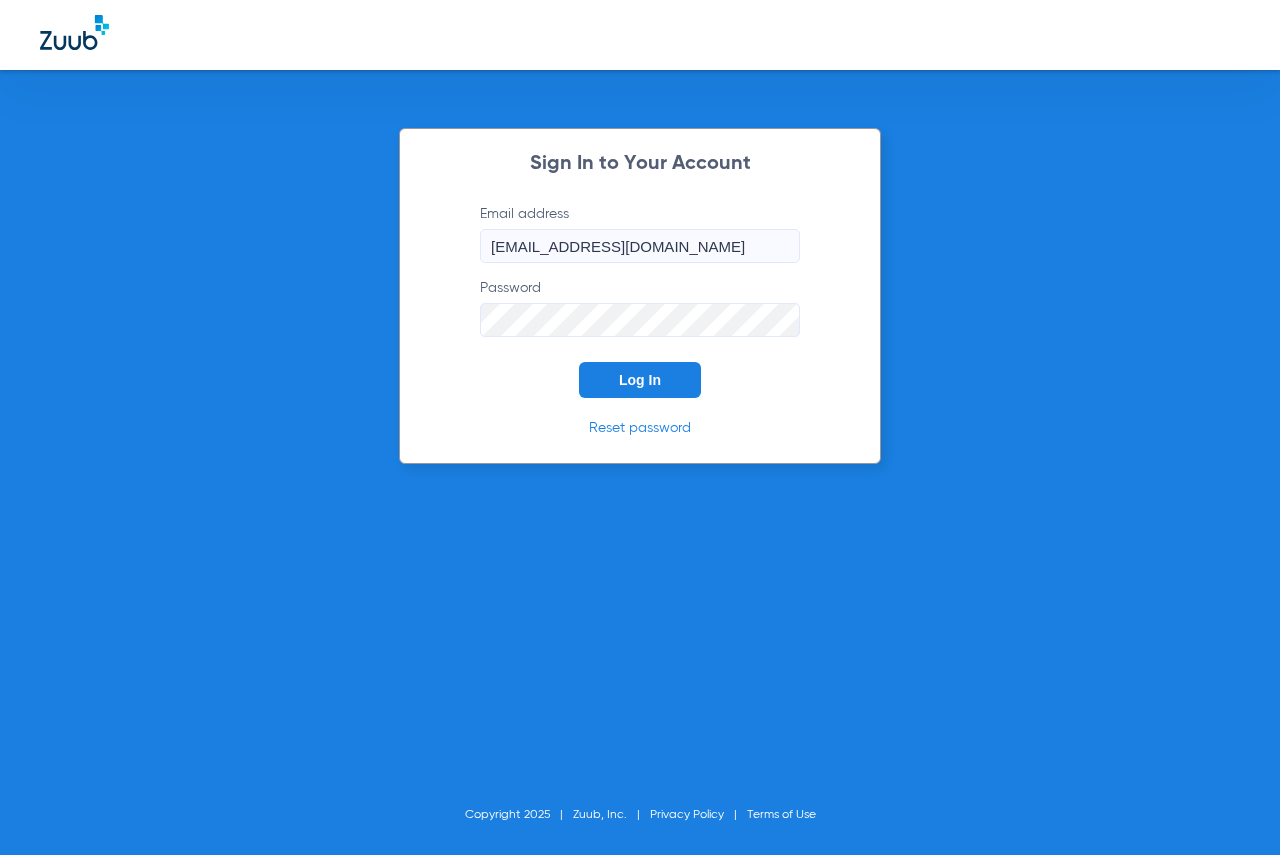 click on "Log In" 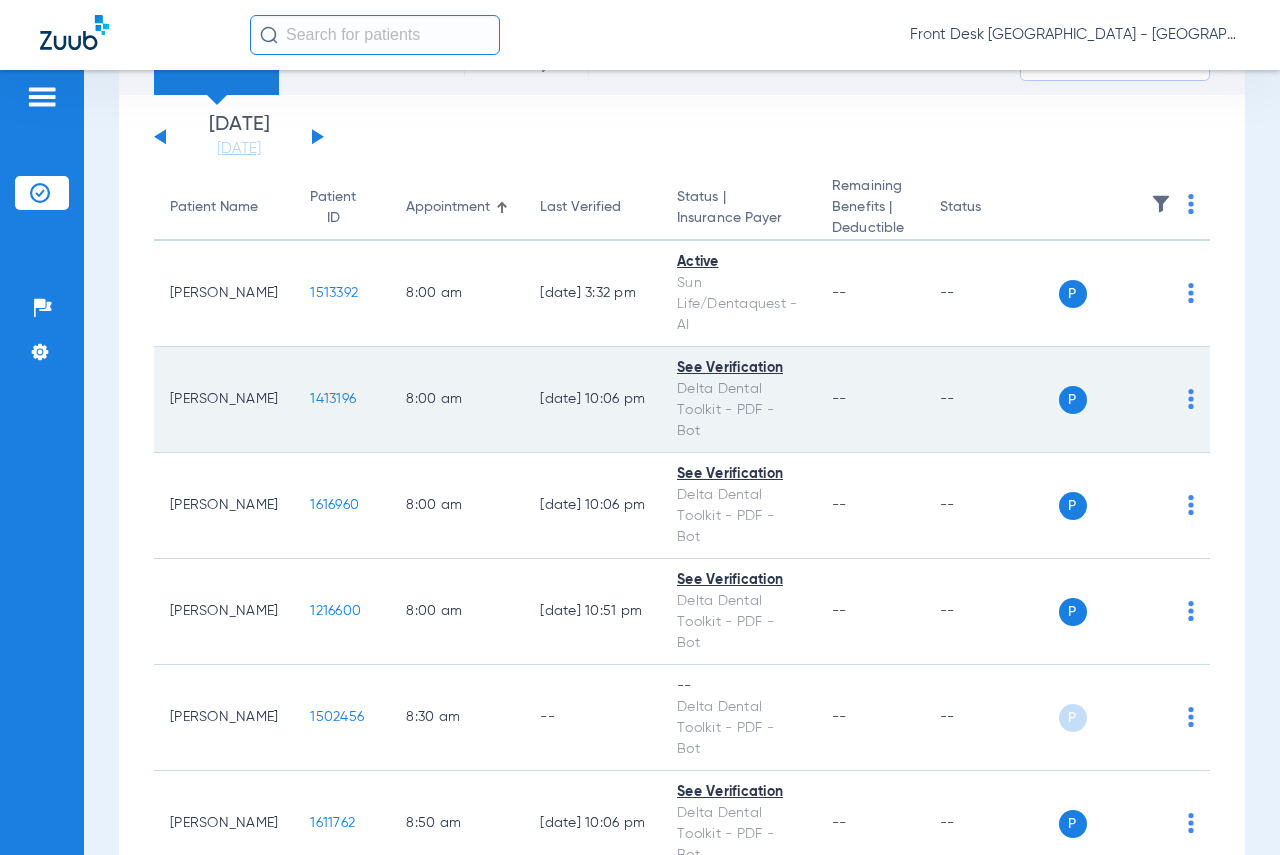 scroll, scrollTop: 0, scrollLeft: 0, axis: both 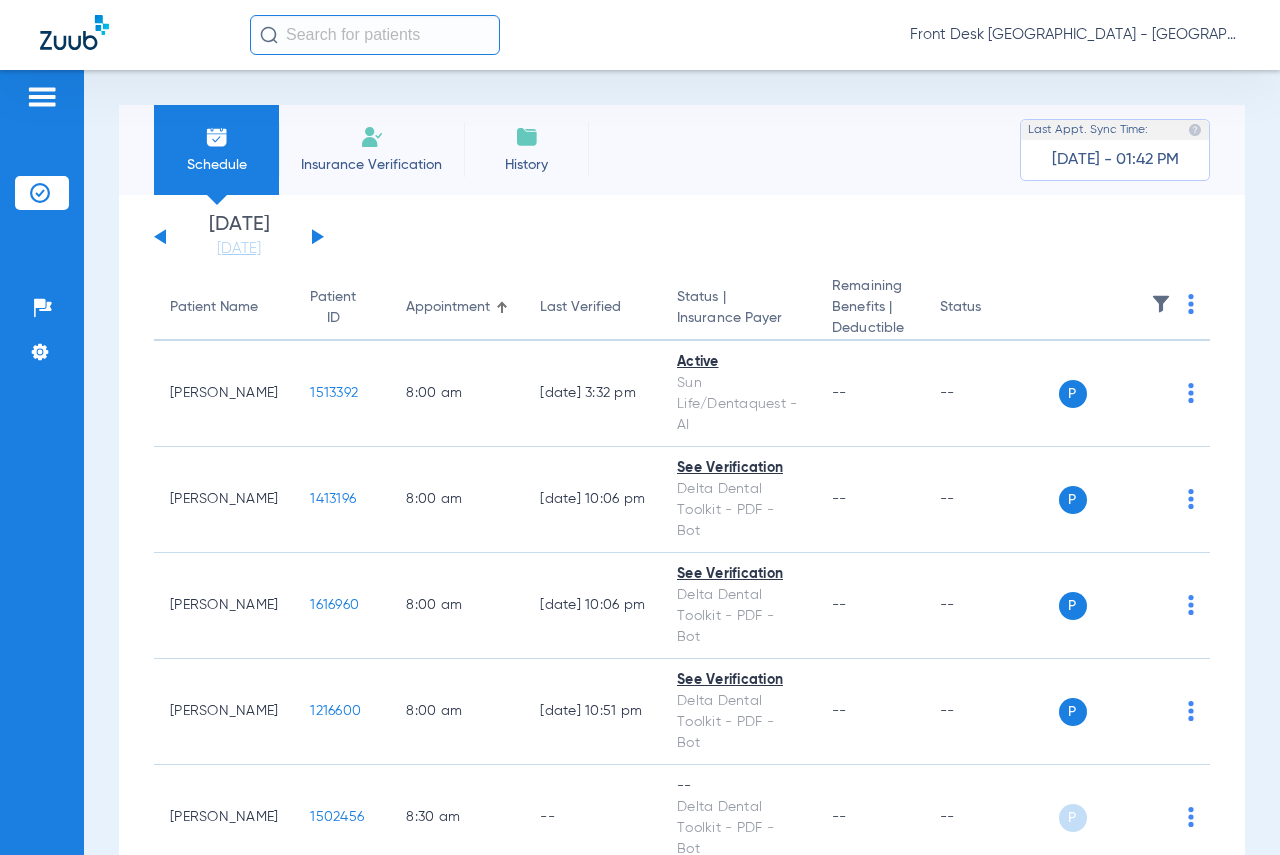 click 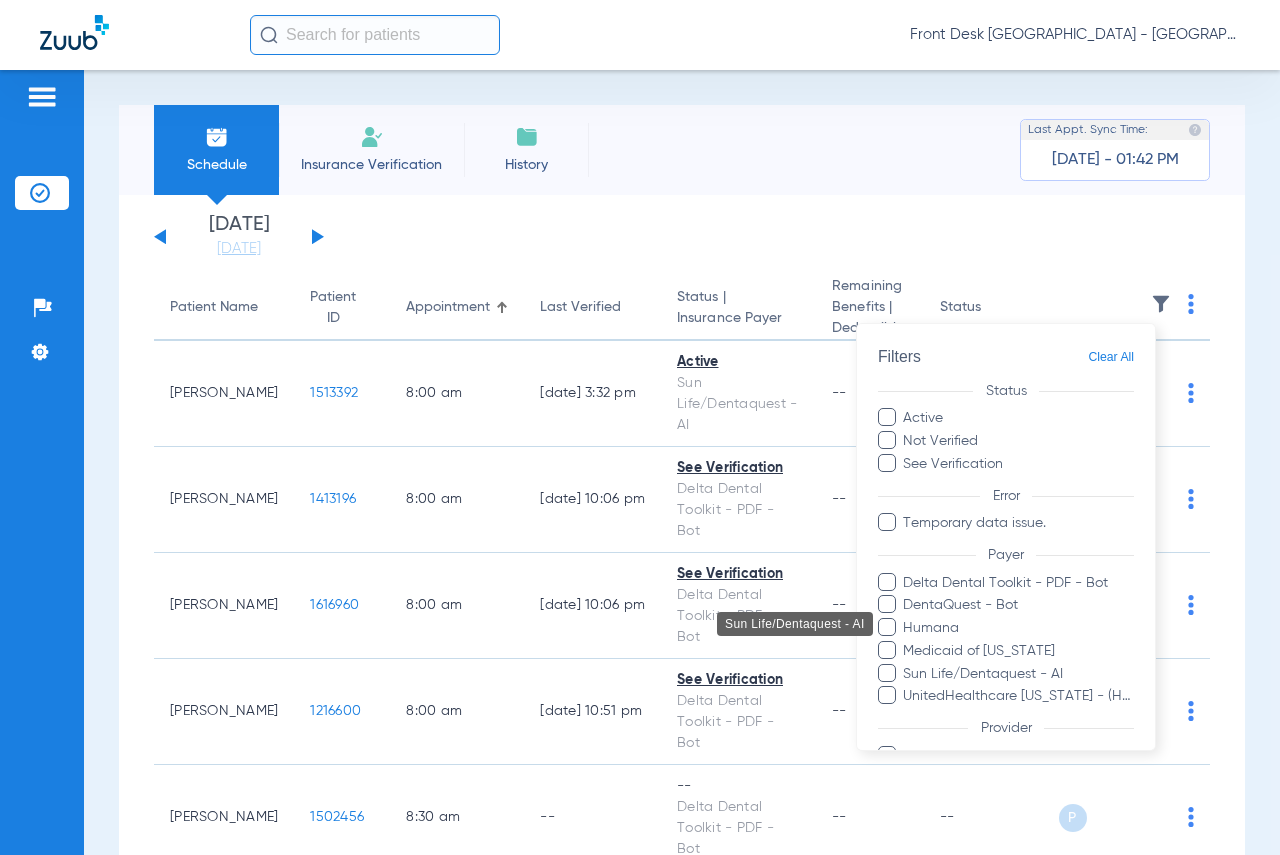 scroll, scrollTop: 166, scrollLeft: 0, axis: vertical 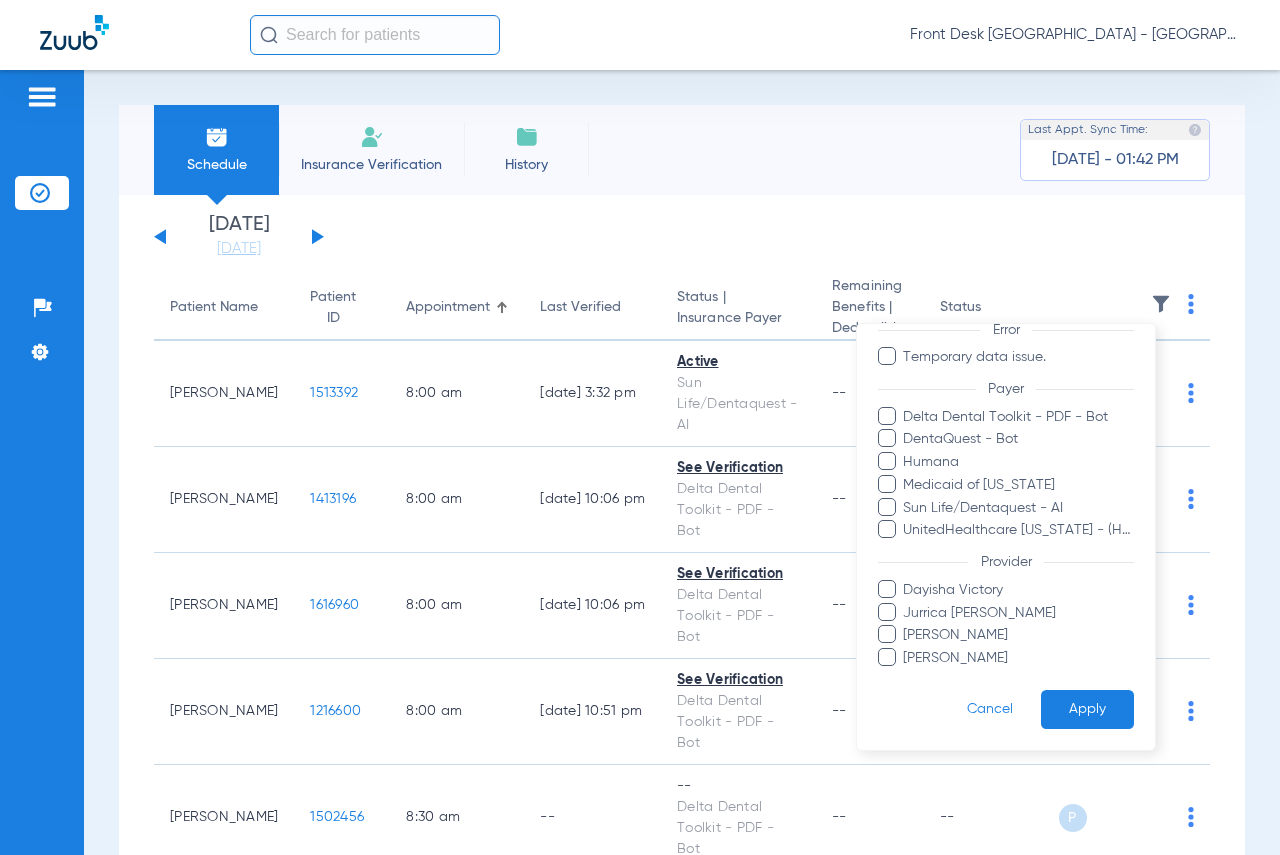 click on "[PERSON_NAME]" at bounding box center [1018, 635] 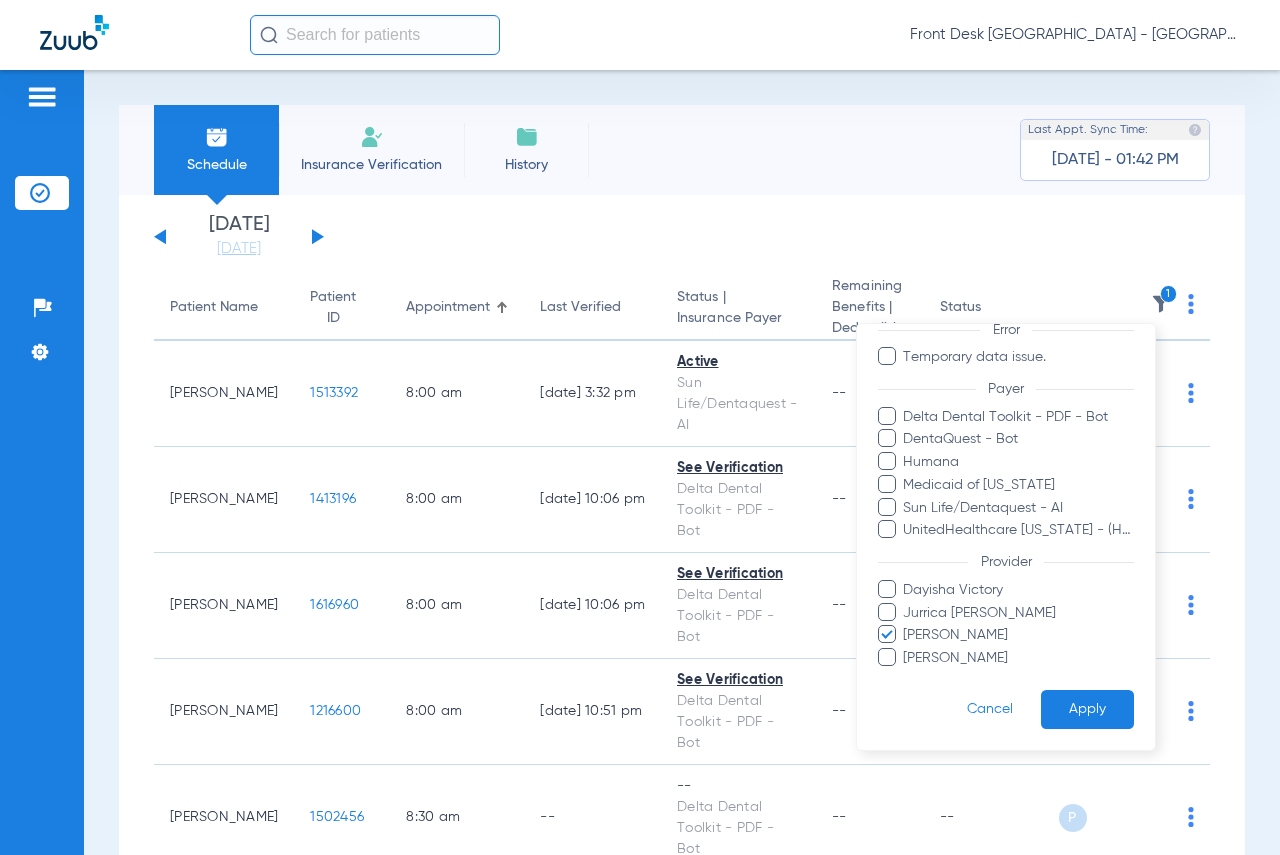 click on "Apply" at bounding box center [1087, 709] 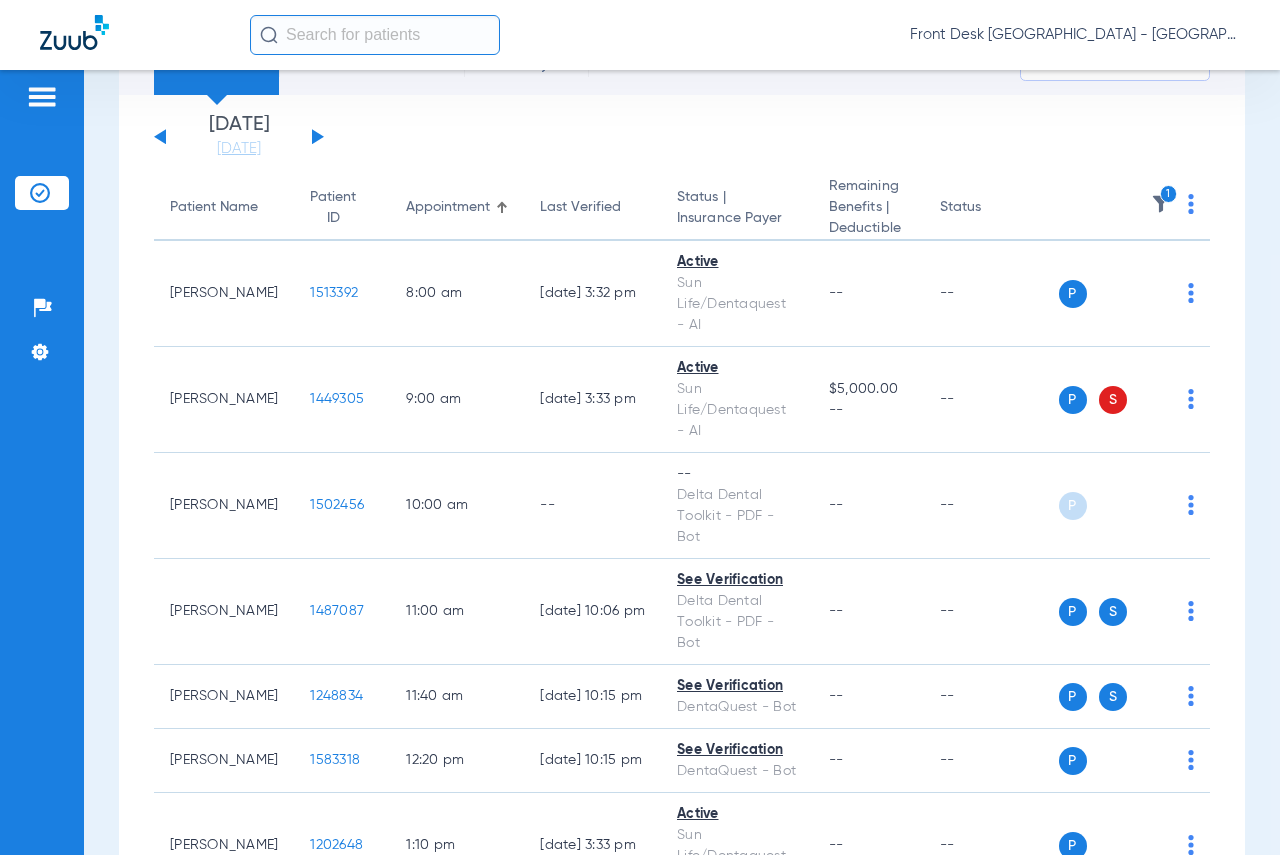 scroll, scrollTop: 230, scrollLeft: 0, axis: vertical 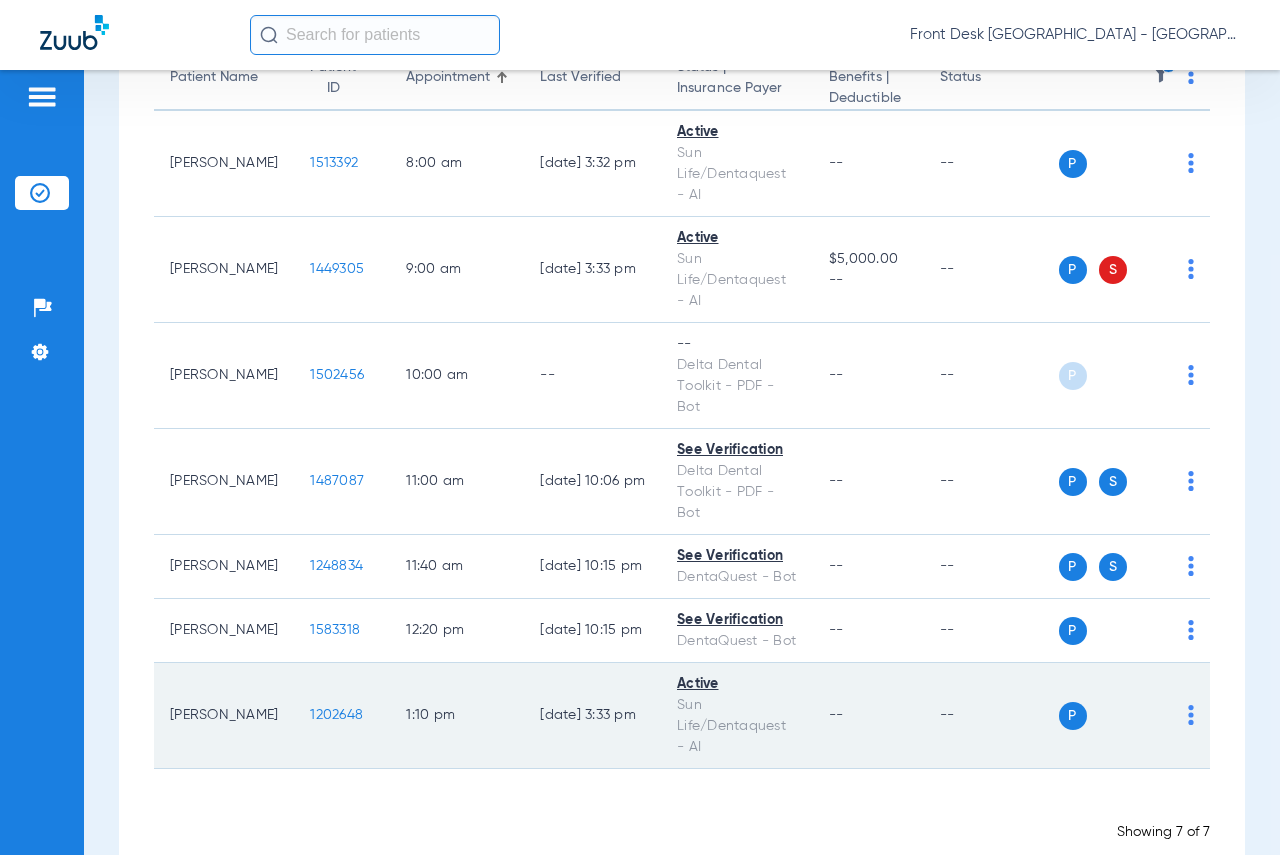 click on "1202648" 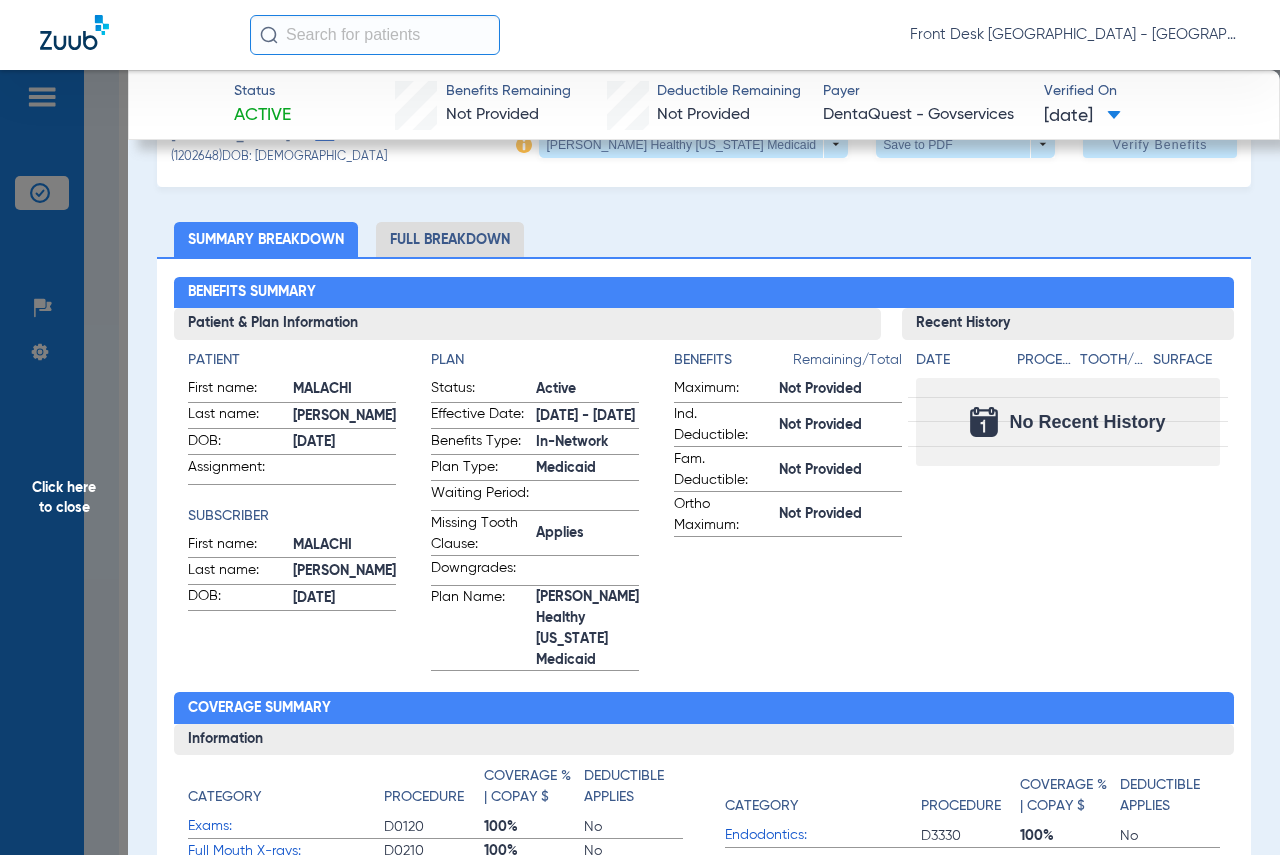 scroll, scrollTop: 100, scrollLeft: 0, axis: vertical 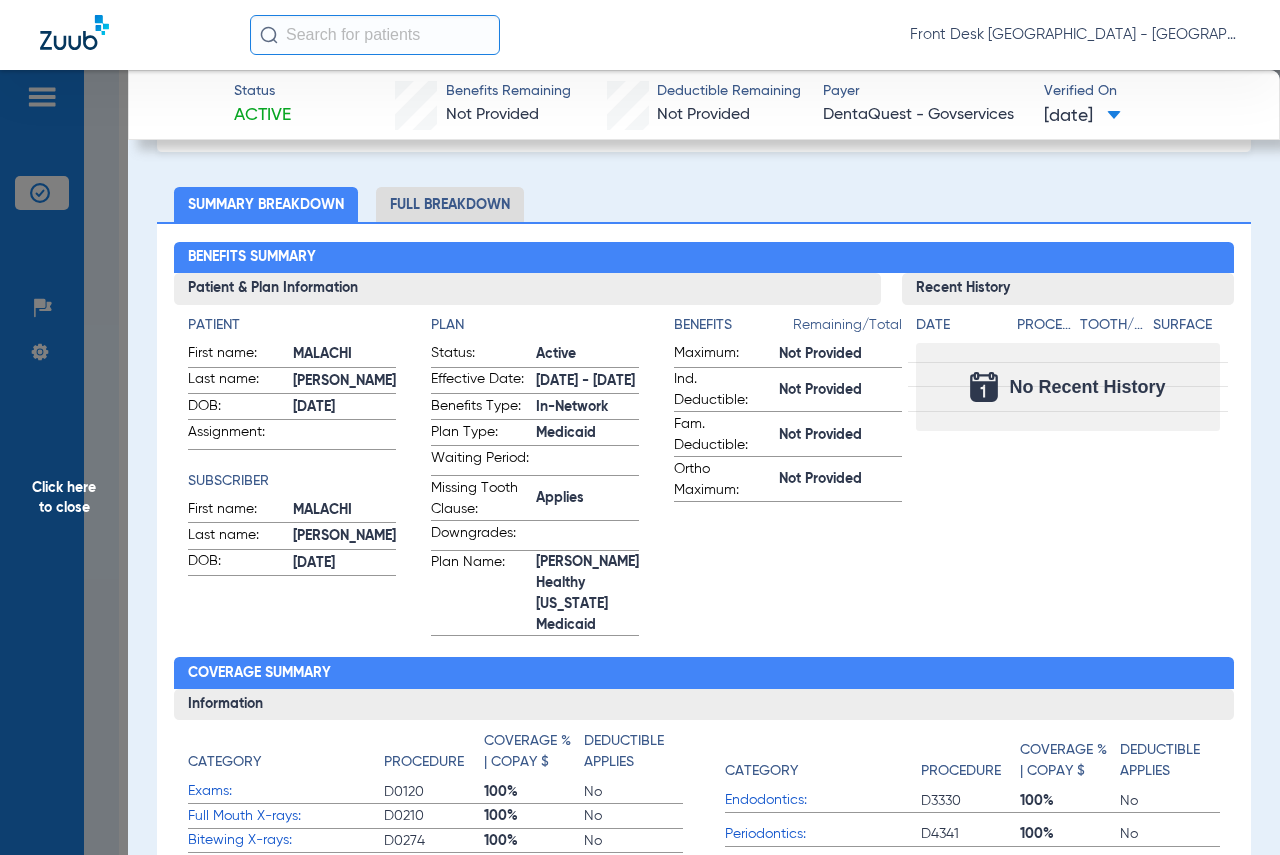 drag, startPoint x: 20, startPoint y: 62, endPoint x: 5, endPoint y: 64, distance: 15.132746 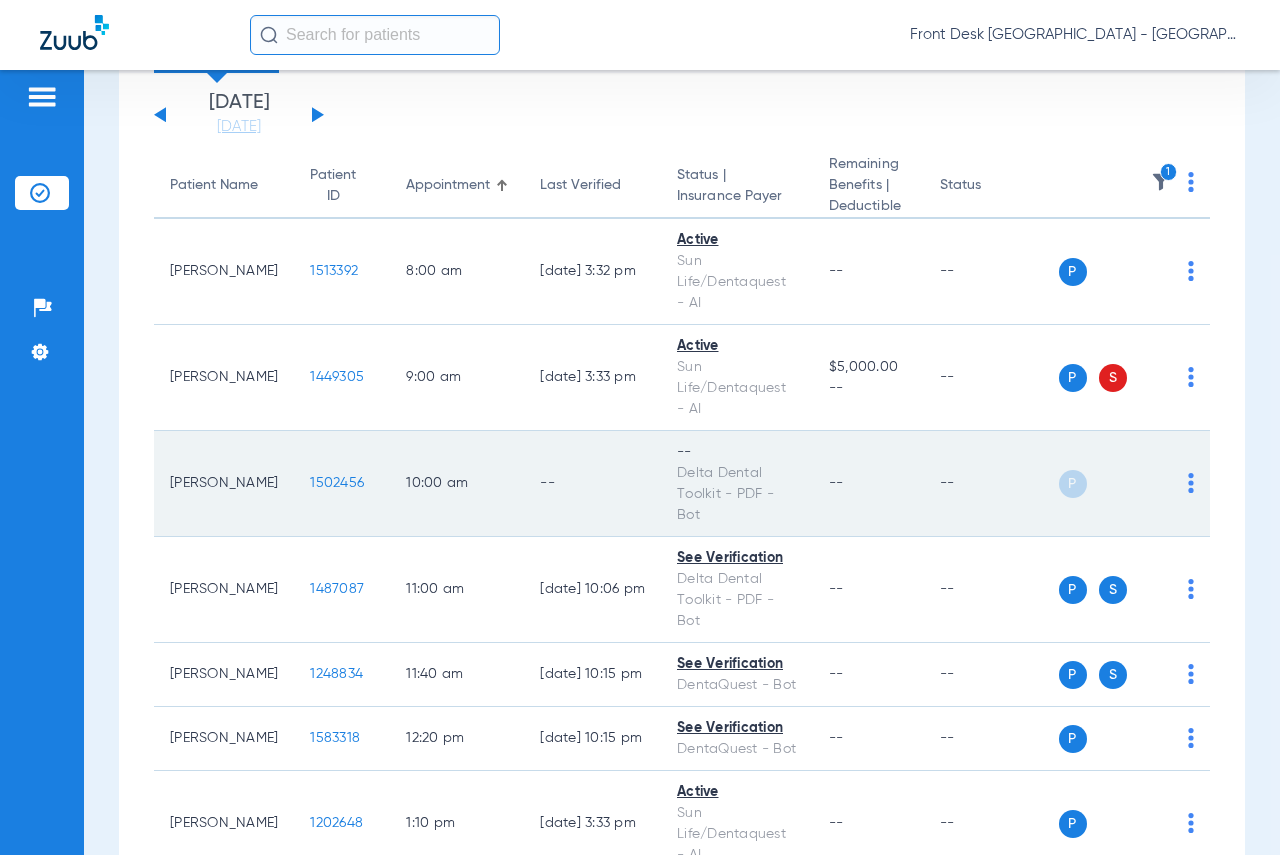 scroll, scrollTop: 0, scrollLeft: 0, axis: both 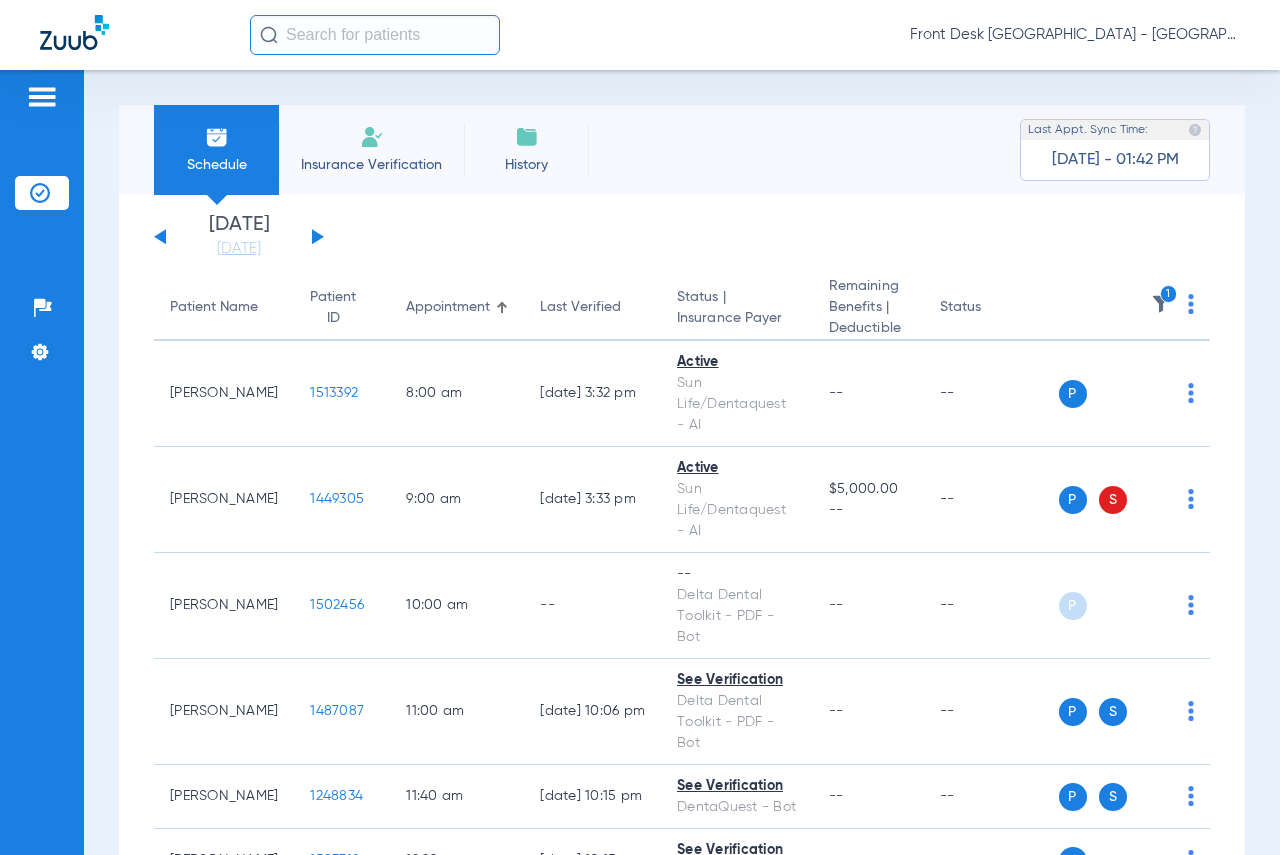 click on "1" 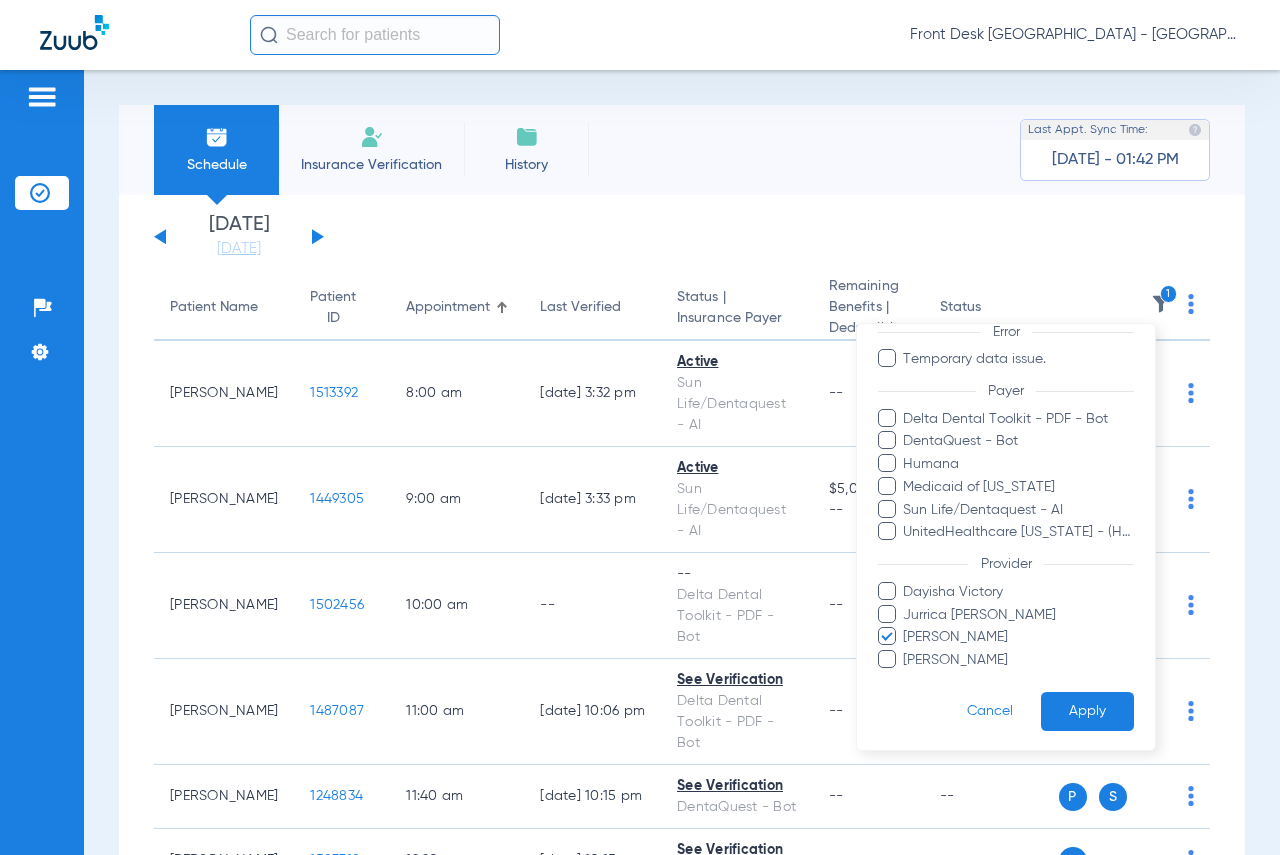 scroll, scrollTop: 166, scrollLeft: 0, axis: vertical 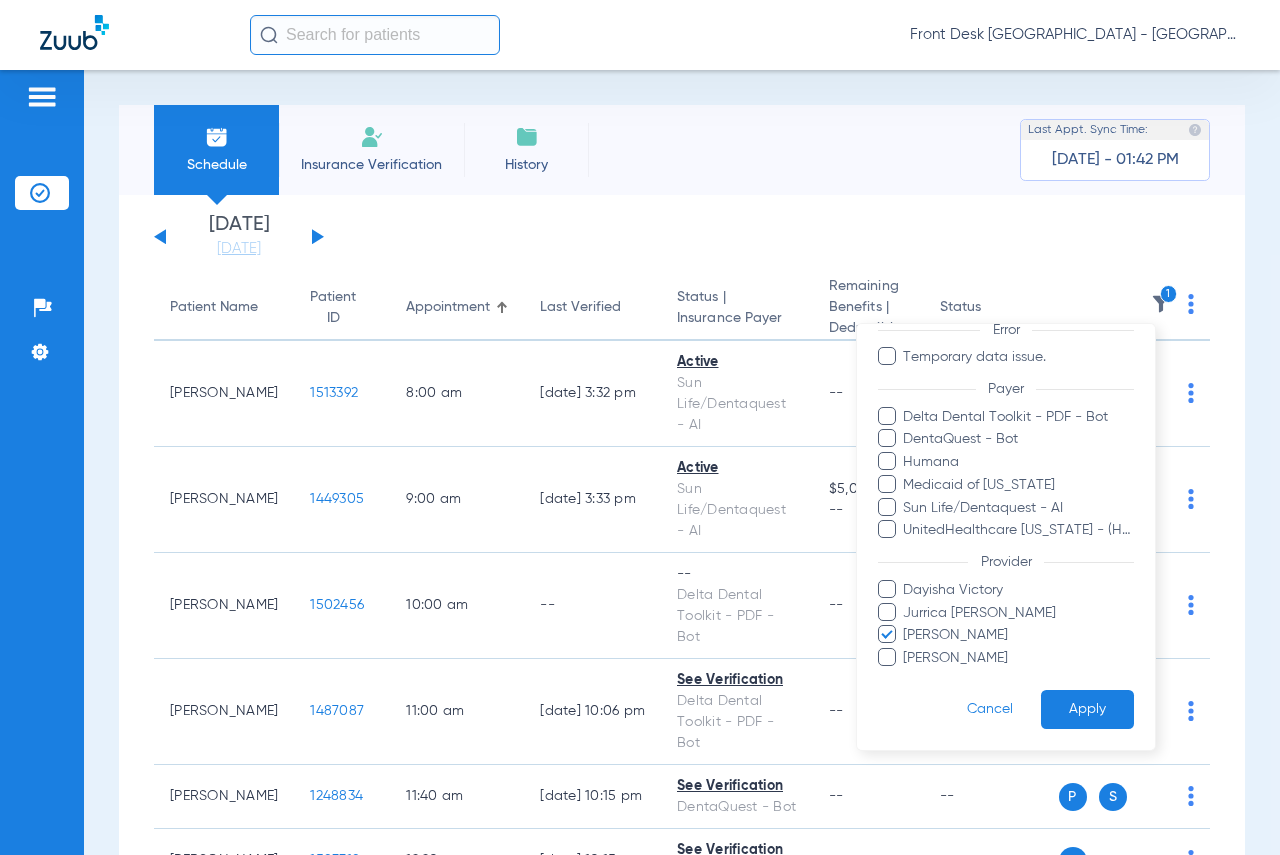 click on "[PERSON_NAME]" at bounding box center [1018, 658] 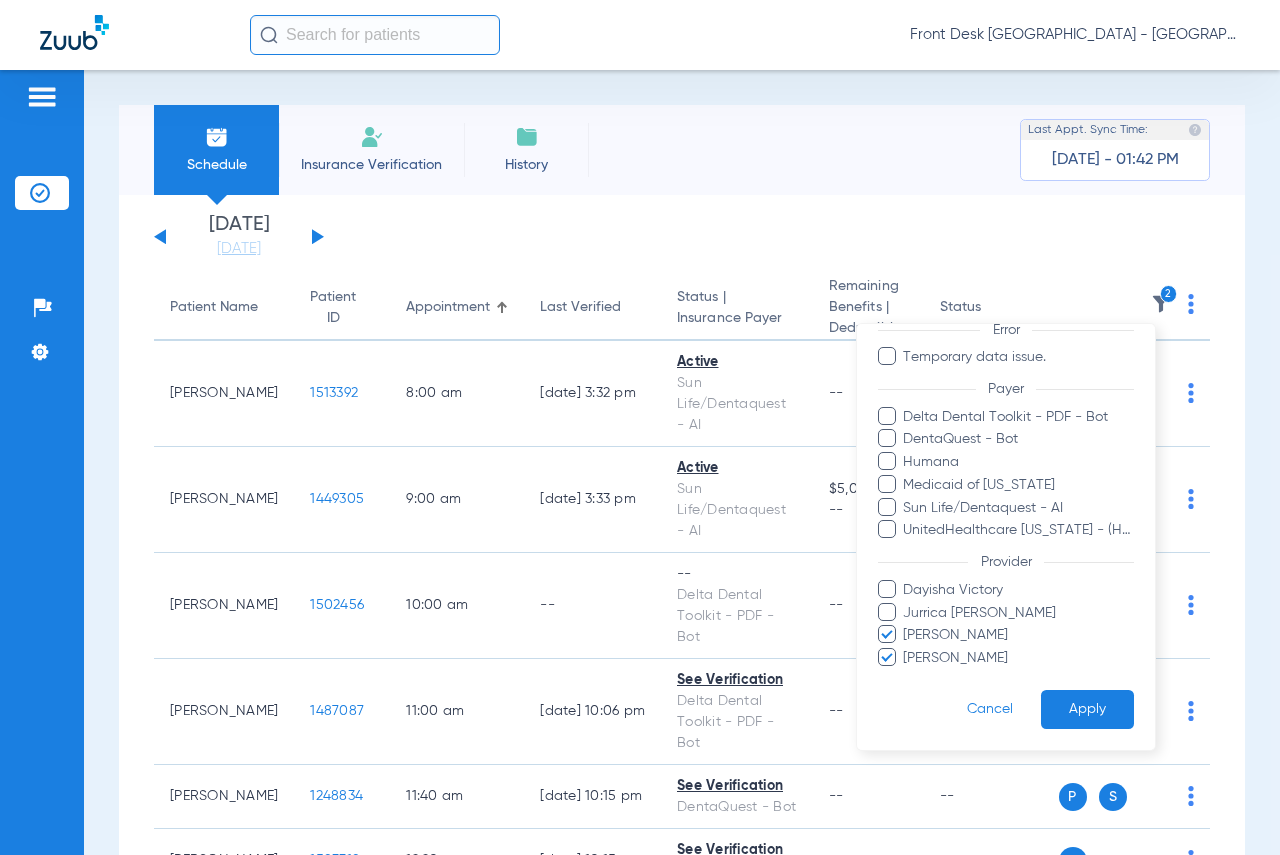 click on "[PERSON_NAME]" at bounding box center [1018, 635] 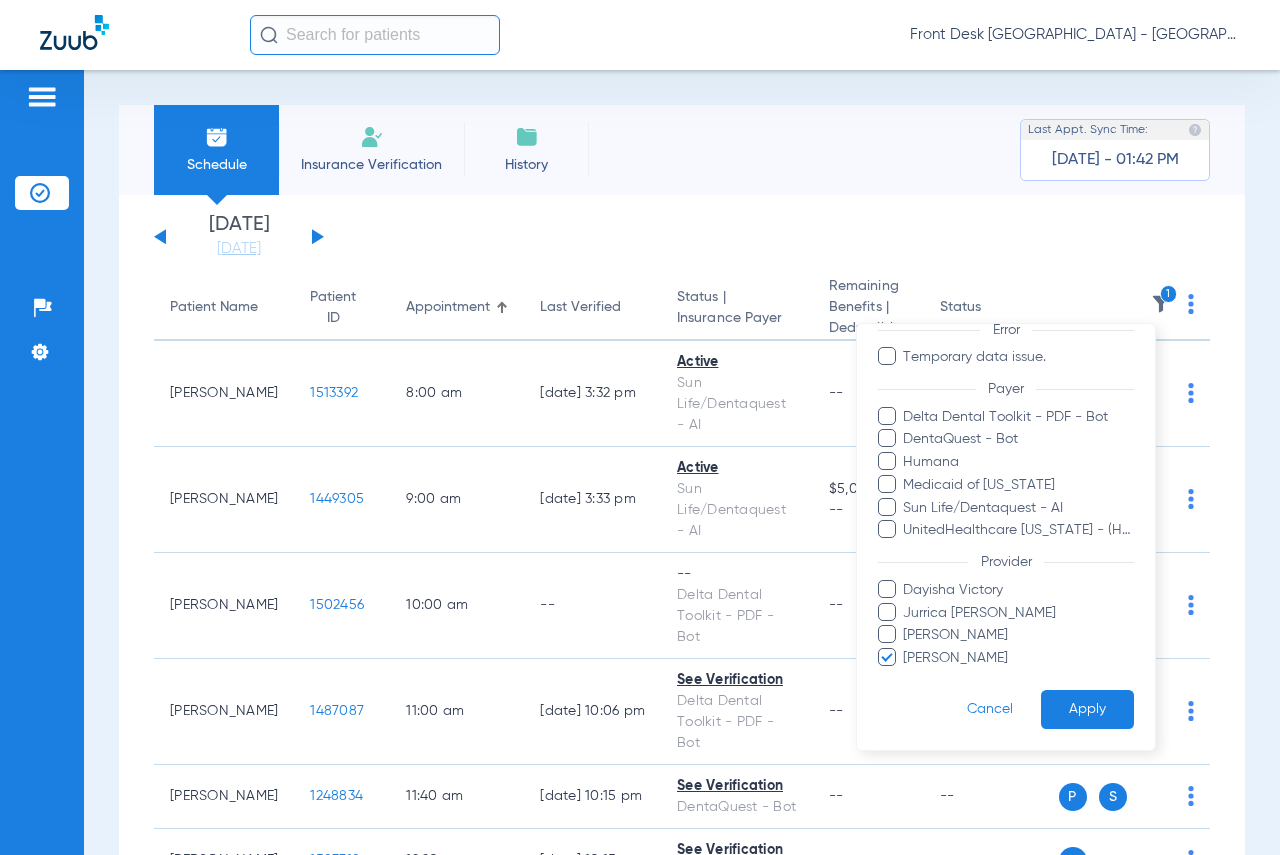 click on "Apply" at bounding box center [1087, 709] 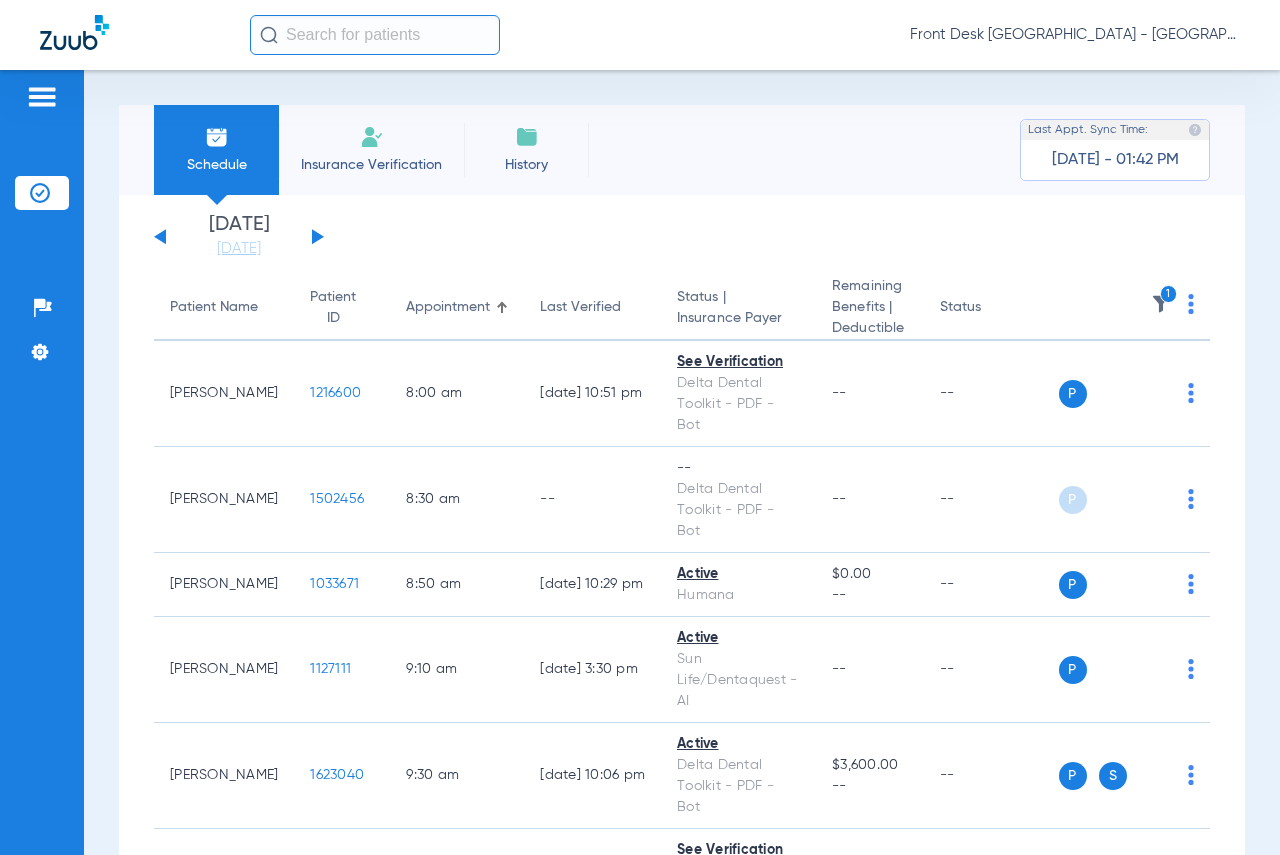 click on "[DATE]   [DATE]" 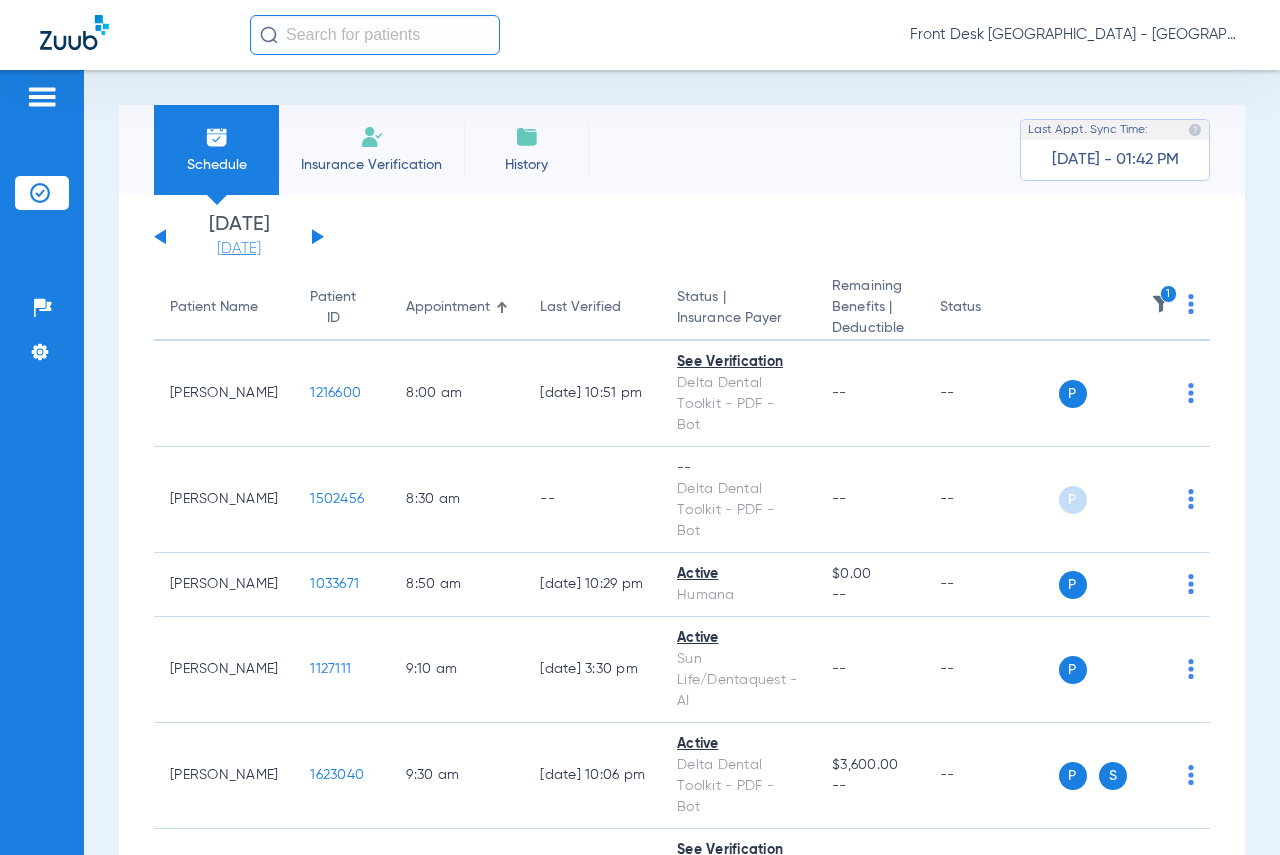 click on "[DATE]" 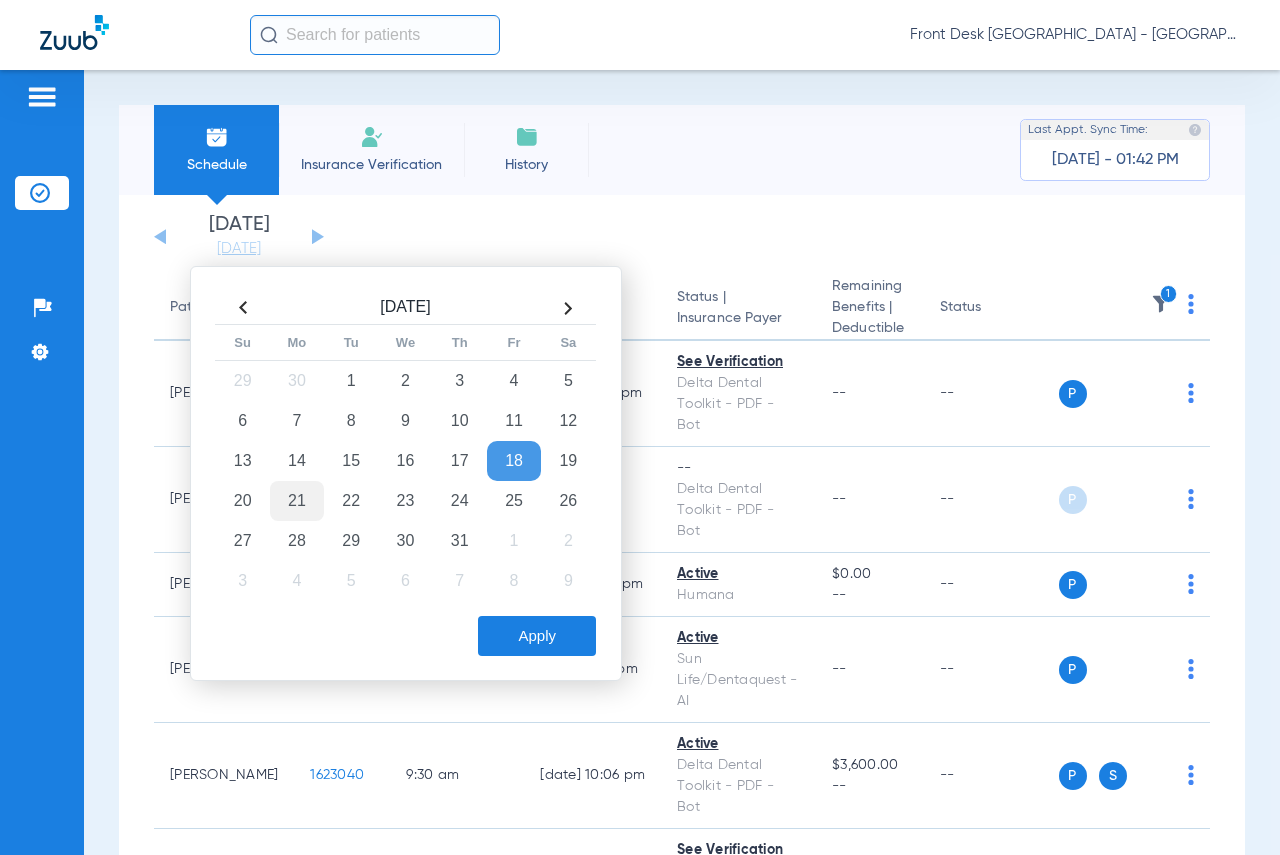 click on "21" 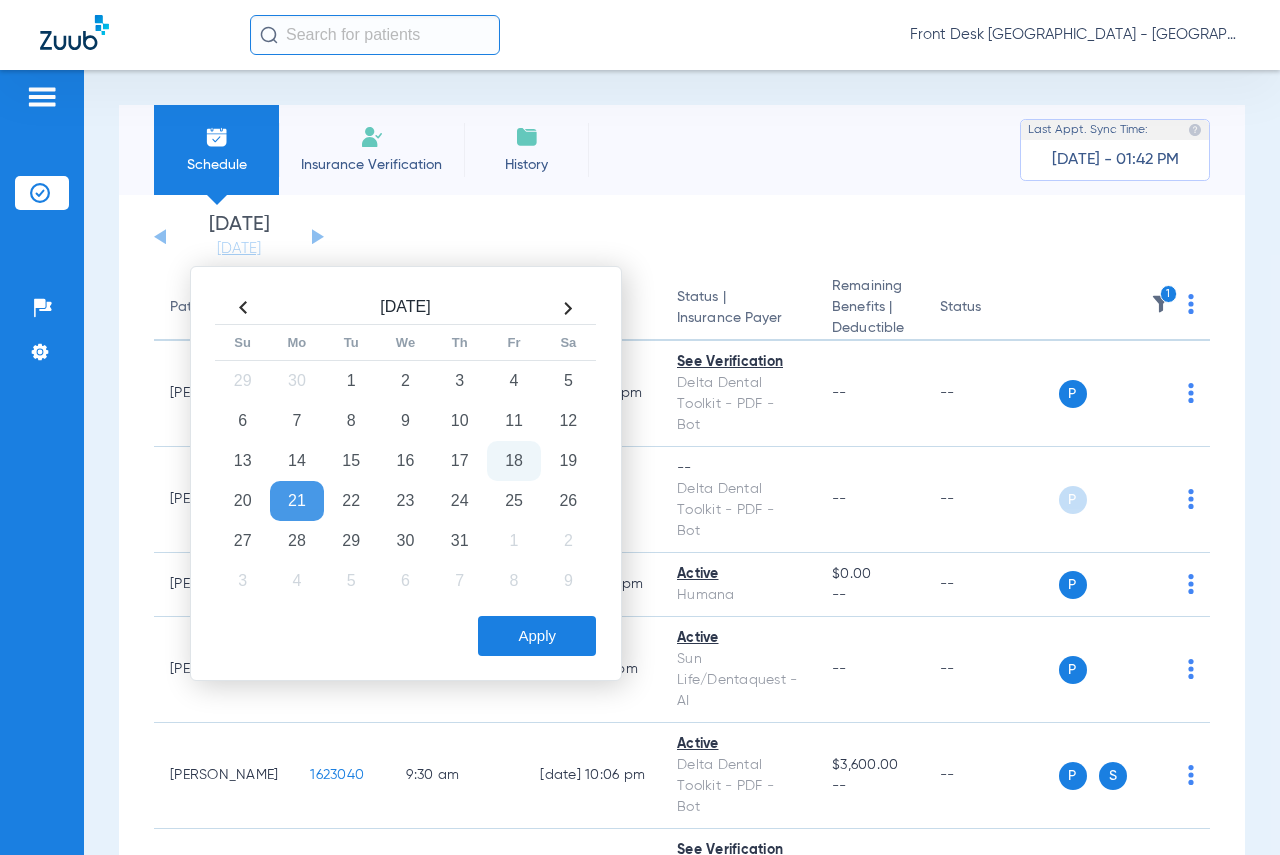 click on "Apply" 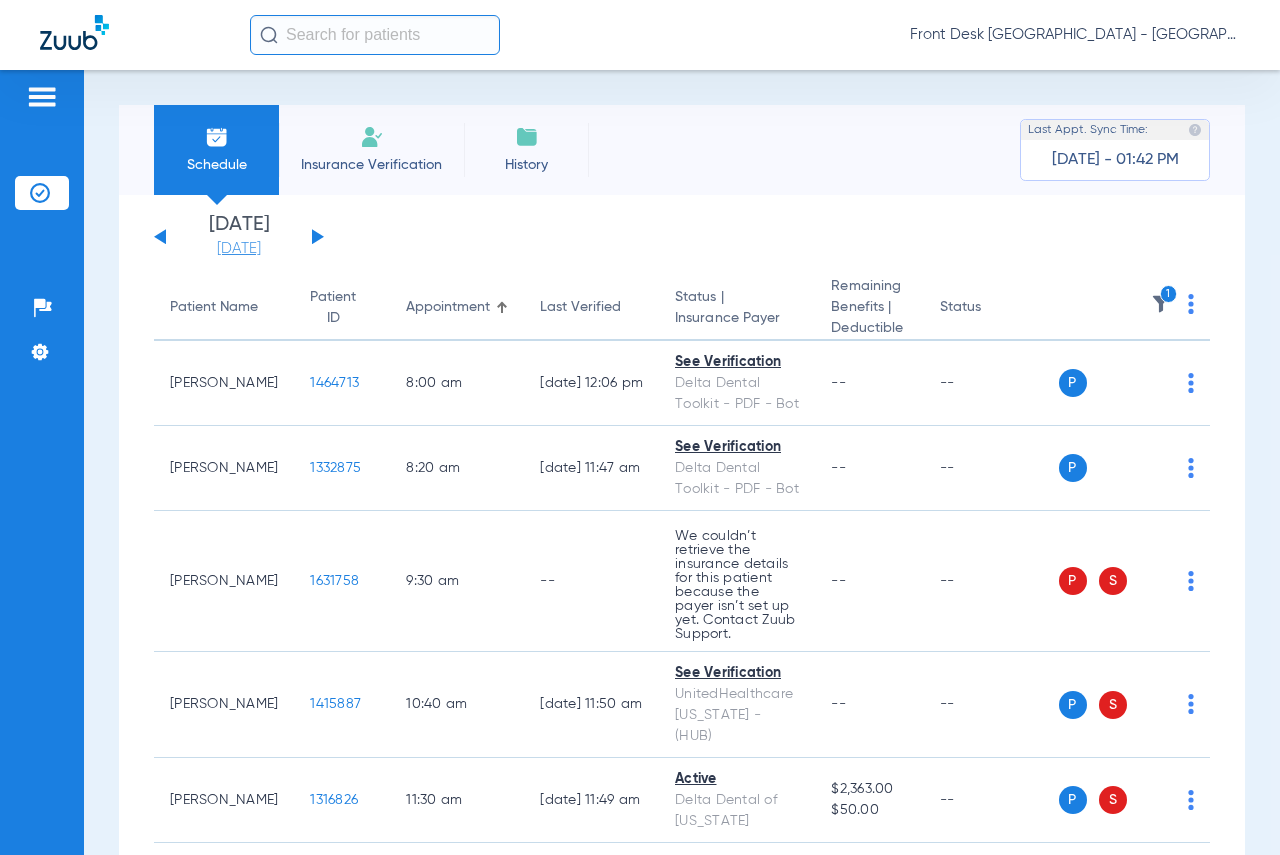click on "[DATE]" 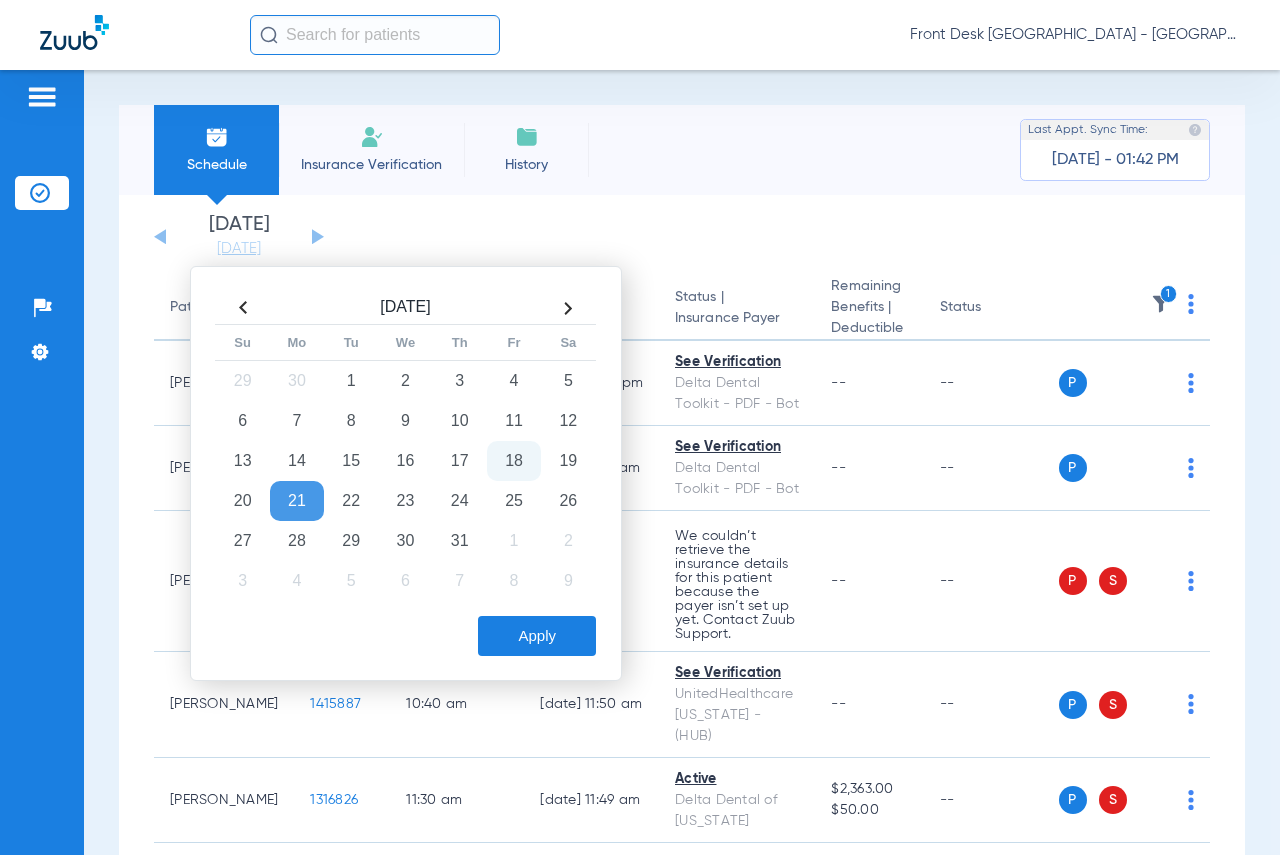 click on "21" 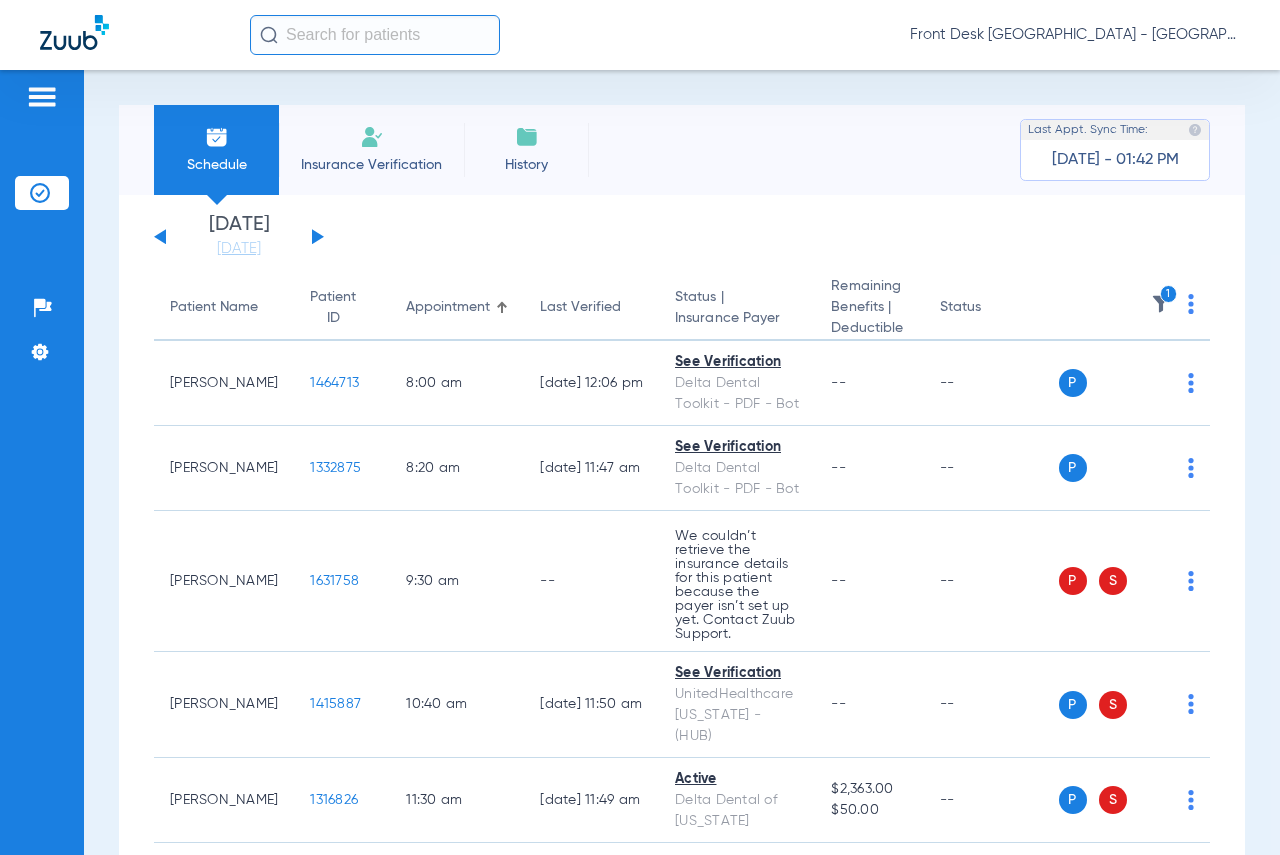 click on "1" 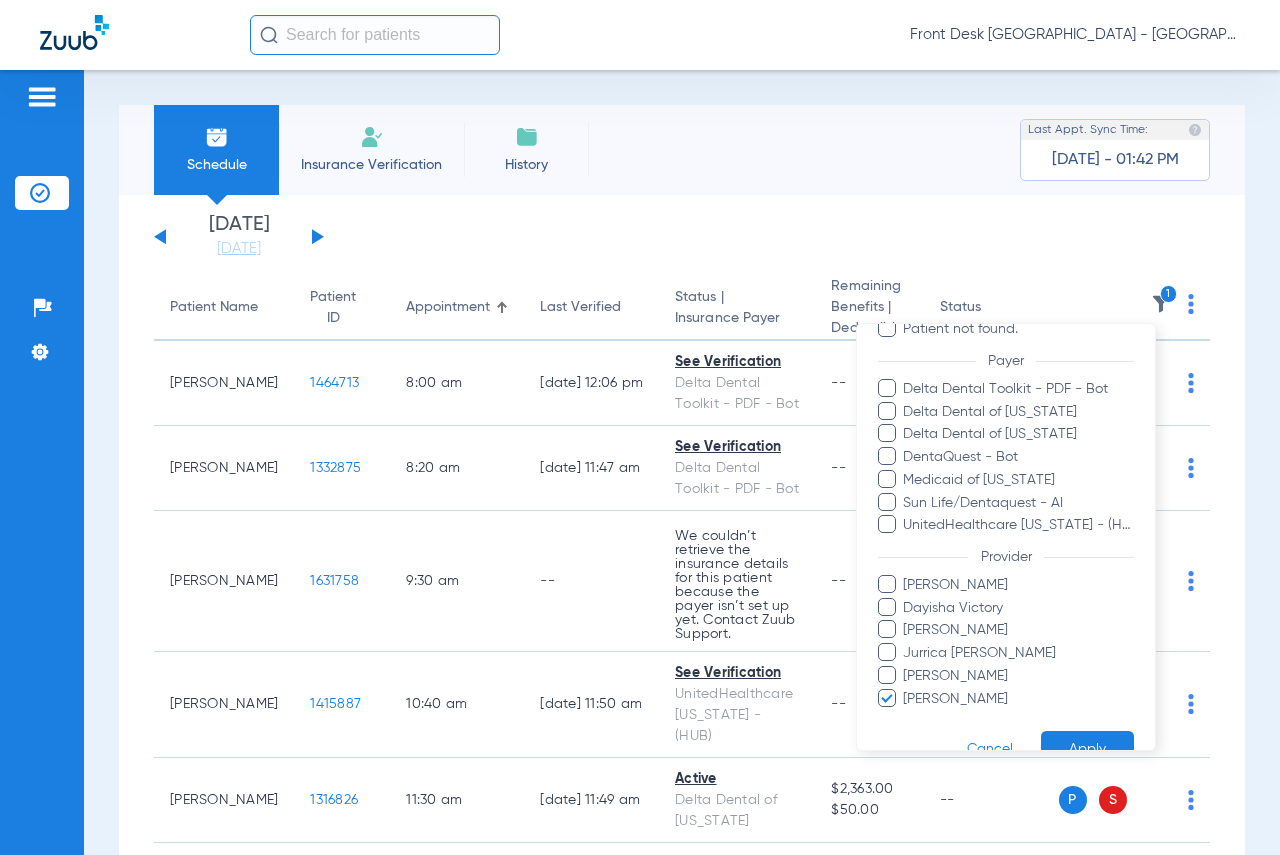 scroll, scrollTop: 302, scrollLeft: 0, axis: vertical 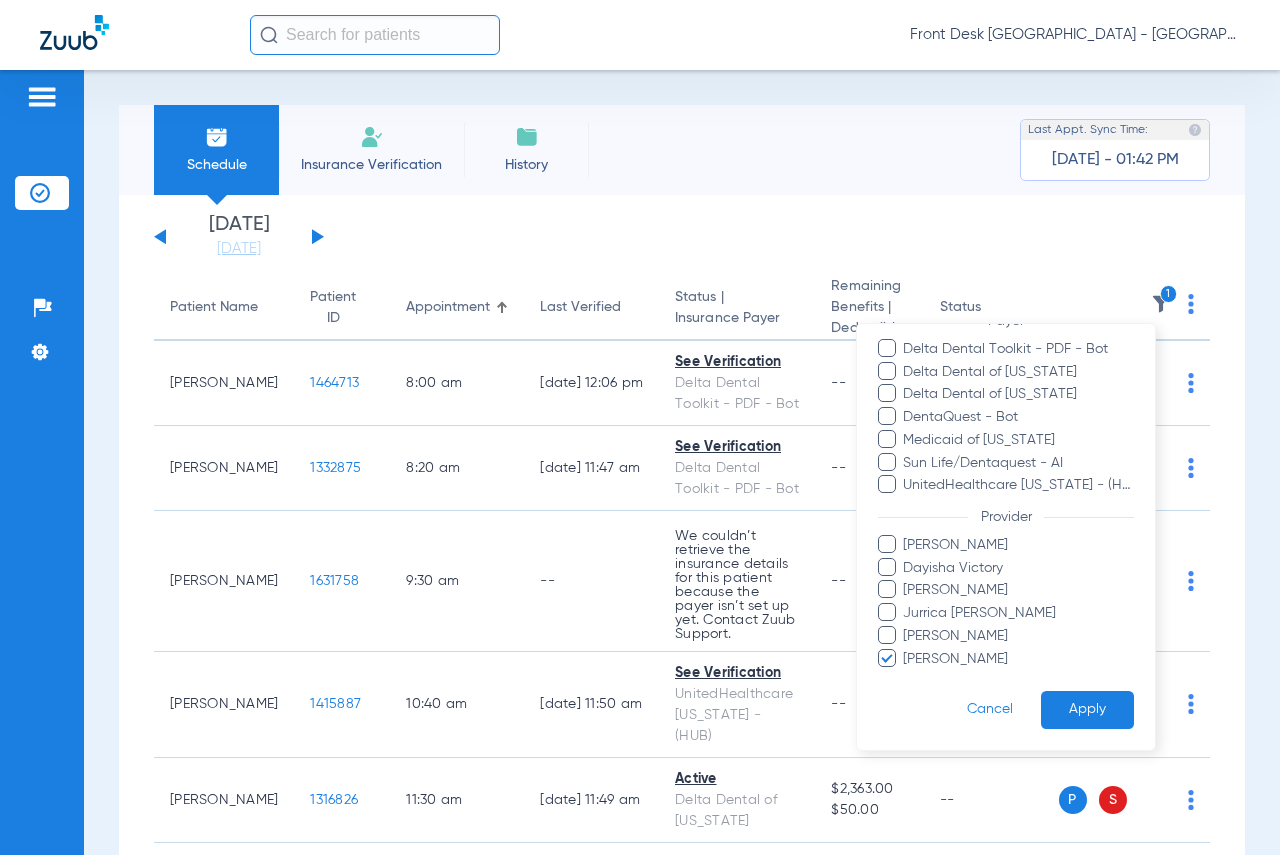 click on "[PERSON_NAME]" at bounding box center [1018, 590] 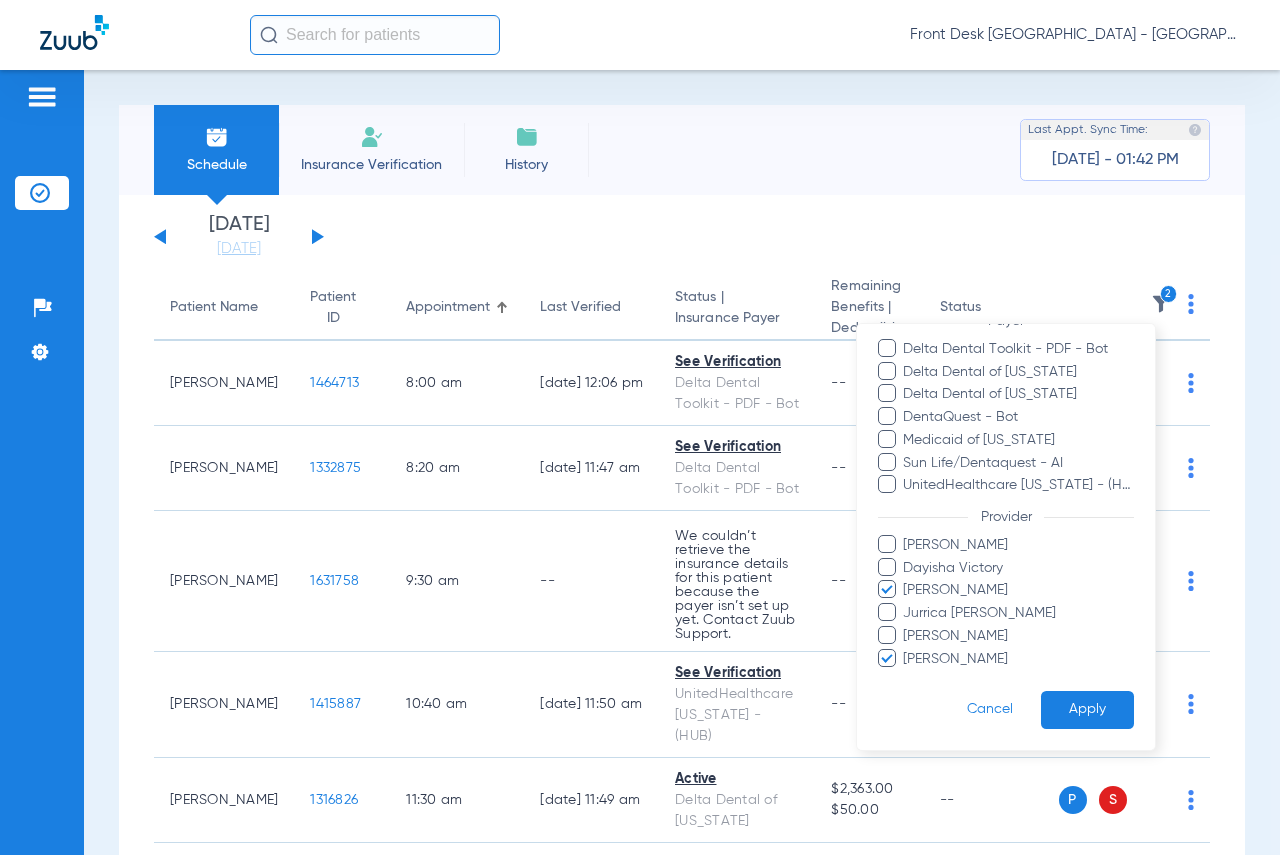 click on "[PERSON_NAME]" at bounding box center [1018, 658] 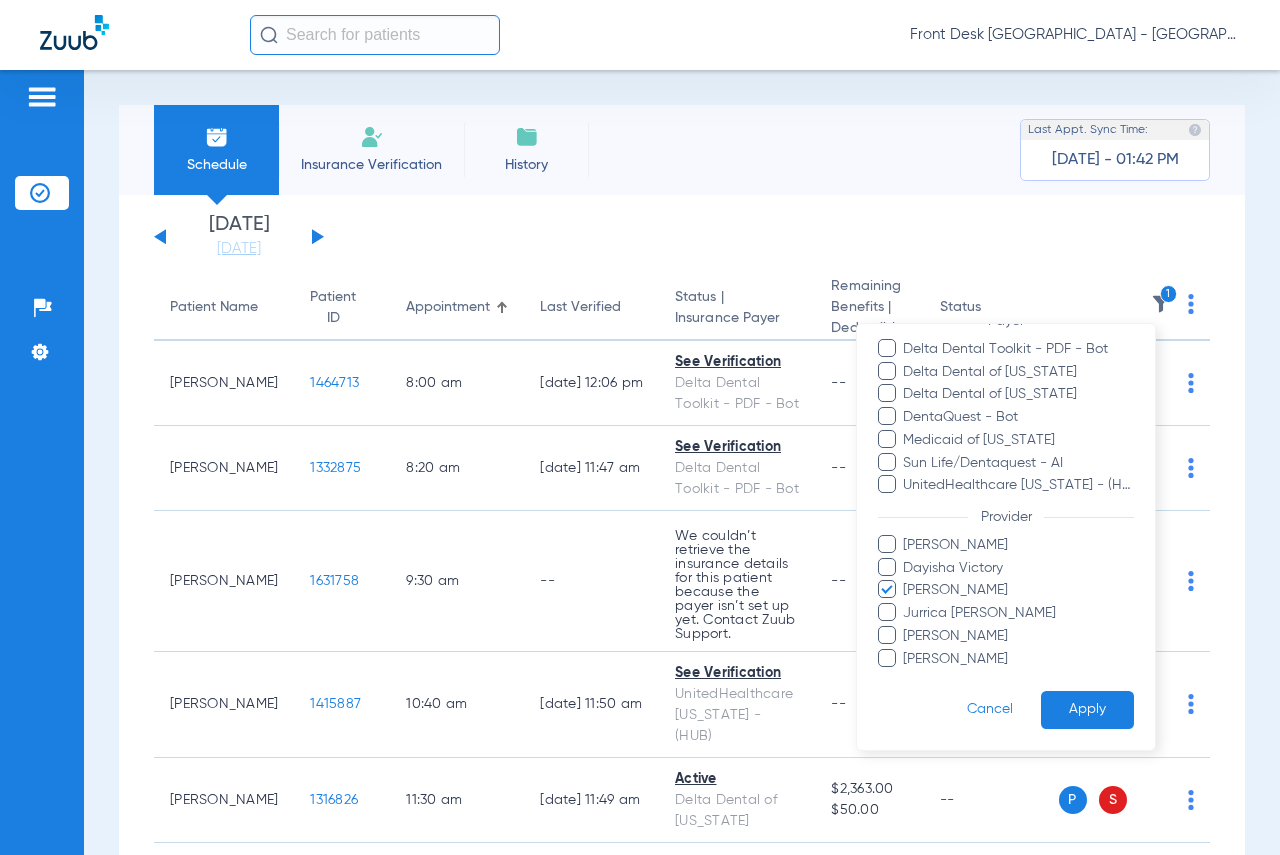 click on "Apply" at bounding box center [1087, 709] 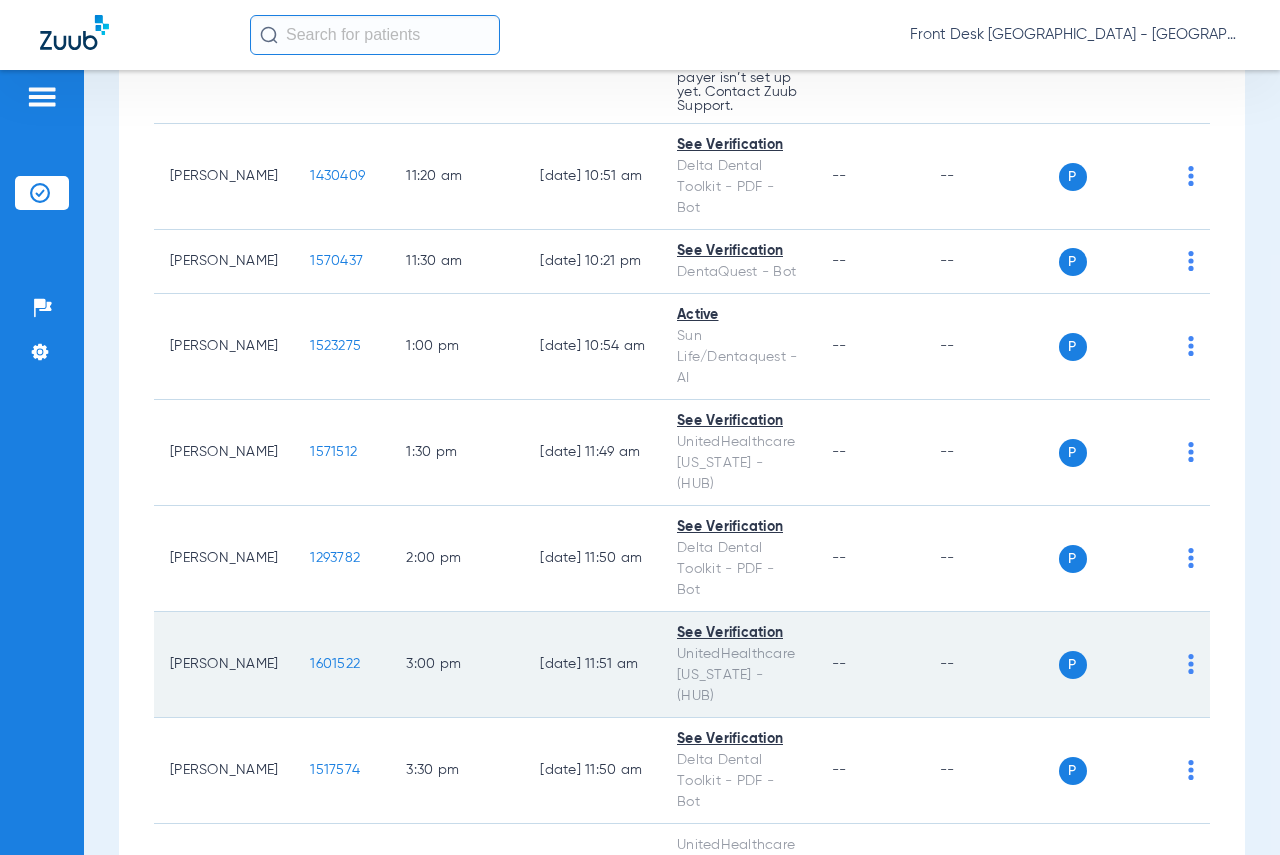 scroll, scrollTop: 788, scrollLeft: 0, axis: vertical 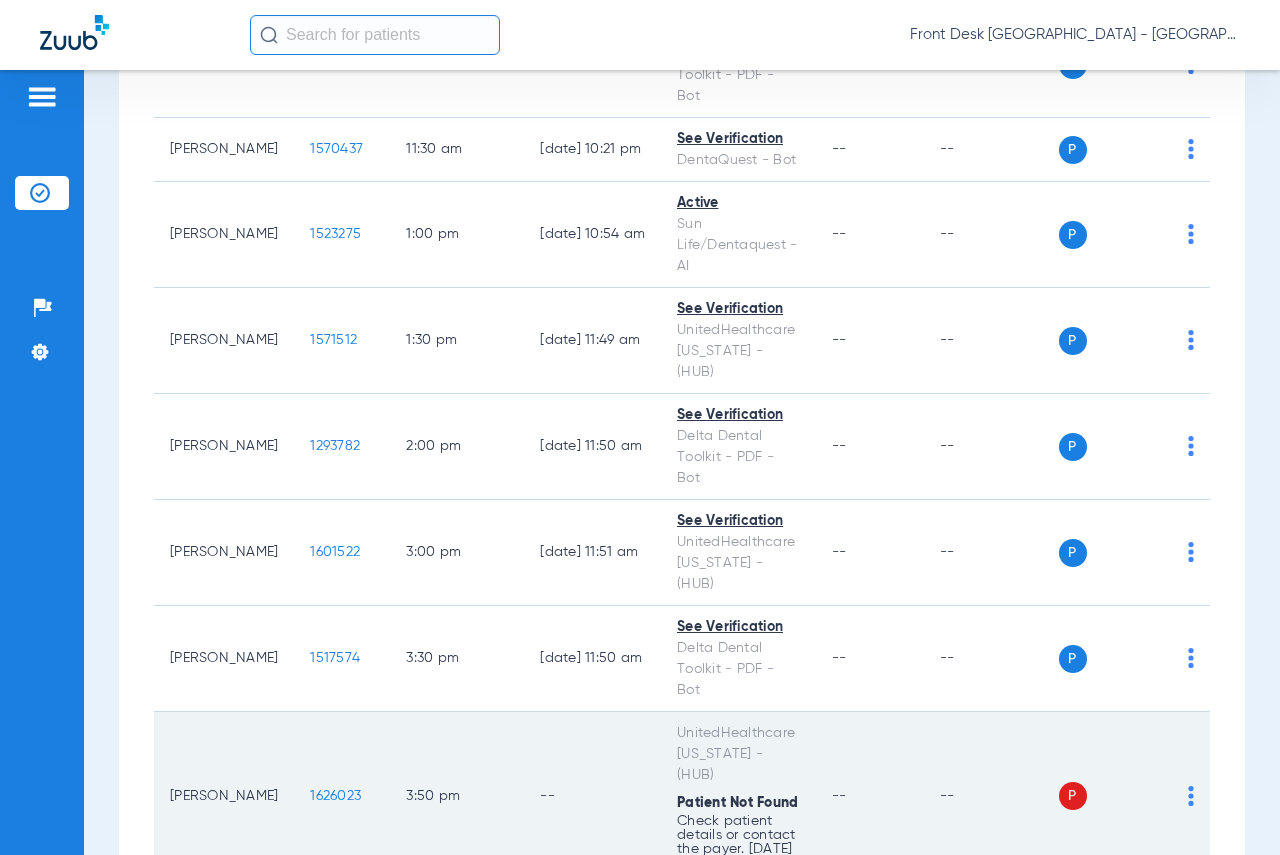 click on "1626023" 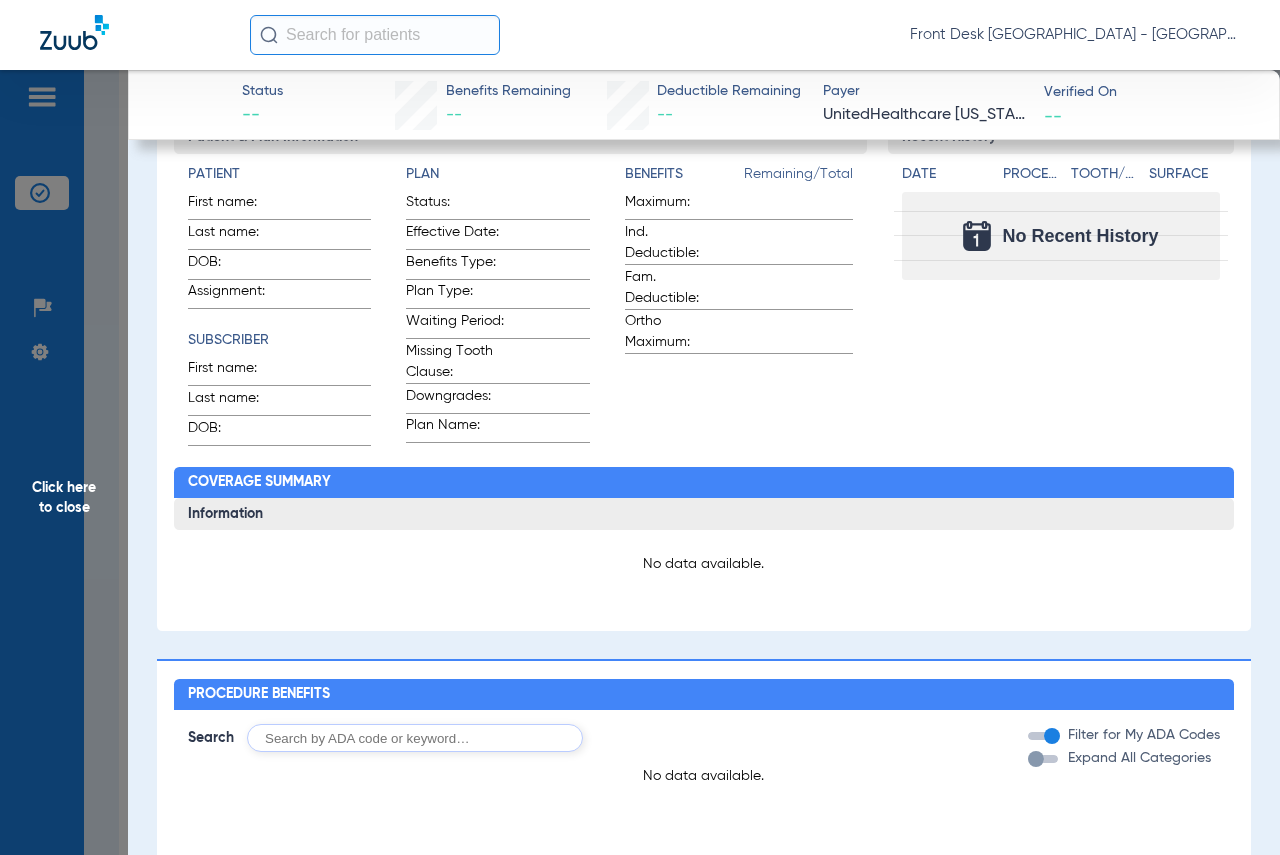scroll, scrollTop: 0, scrollLeft: 0, axis: both 